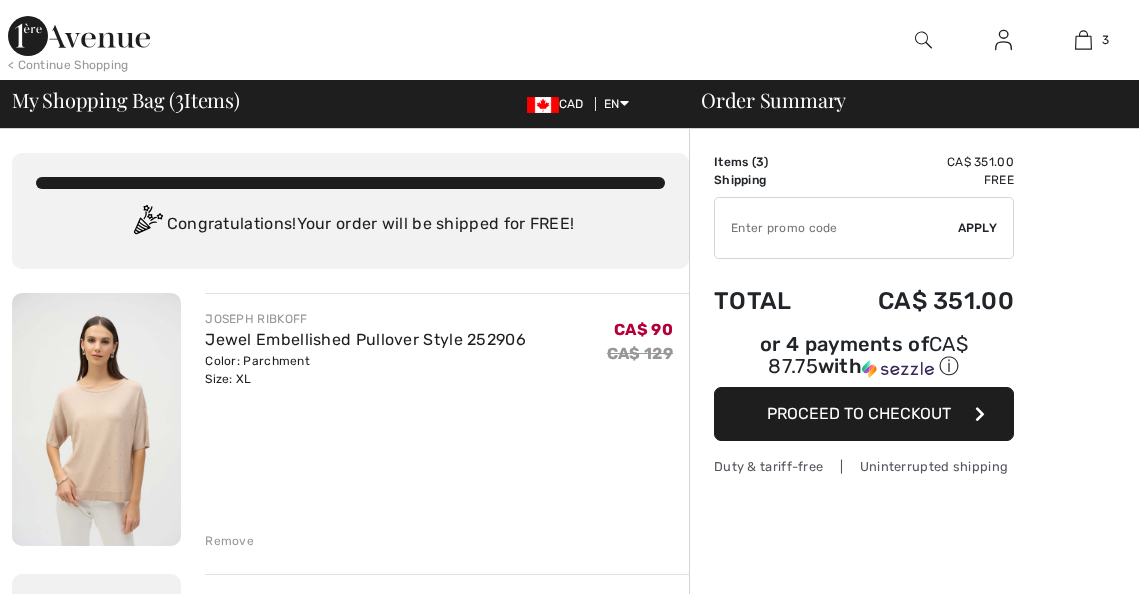 scroll, scrollTop: 0, scrollLeft: 0, axis: both 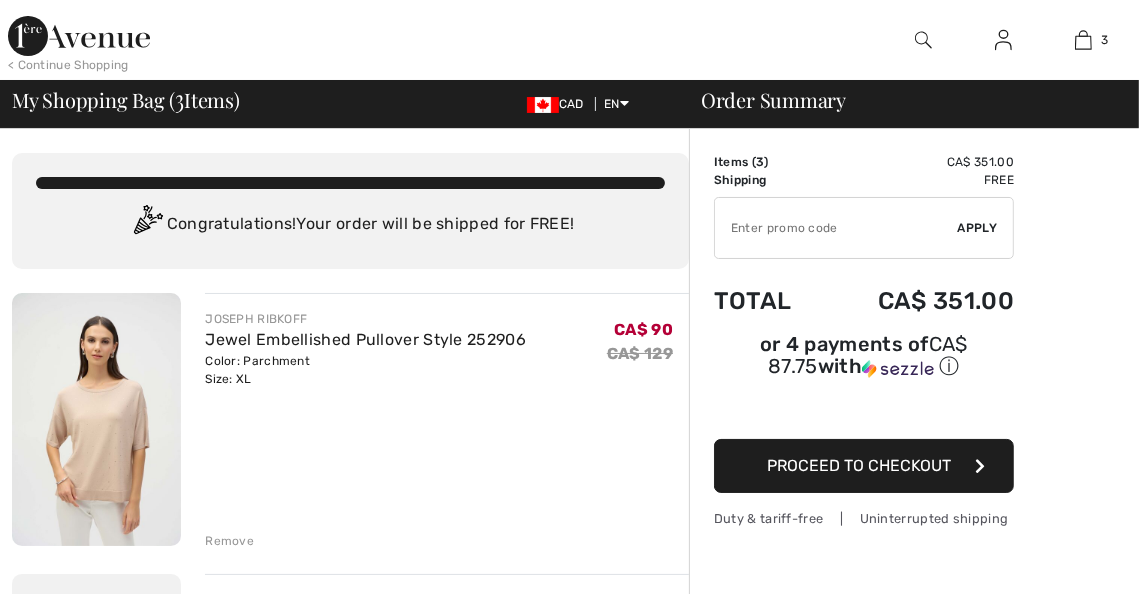 checkbox on "true" 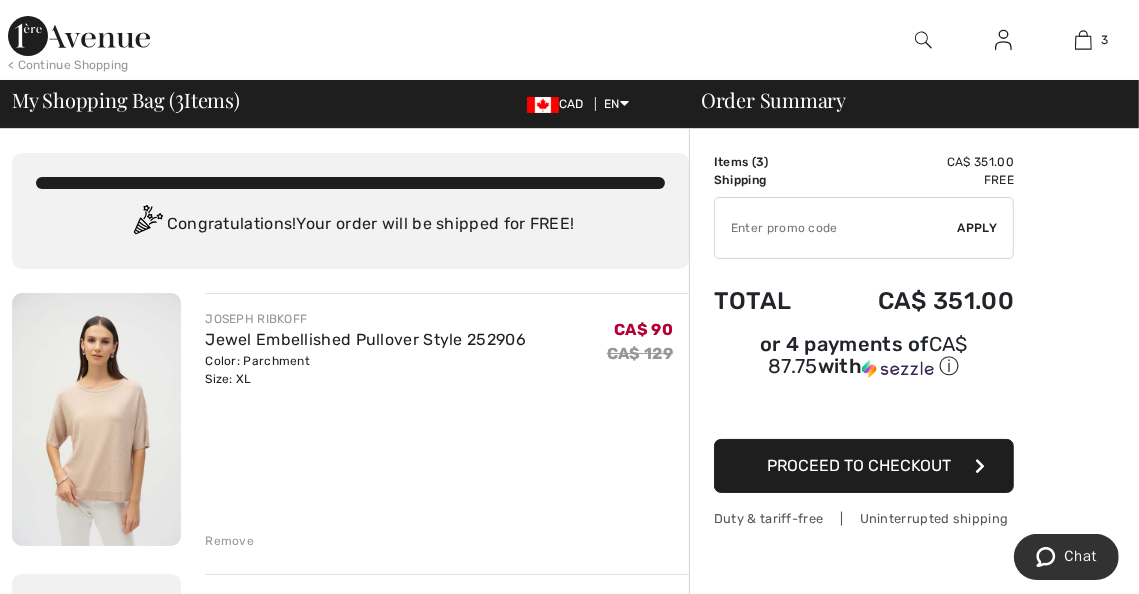 click at bounding box center (96, 419) 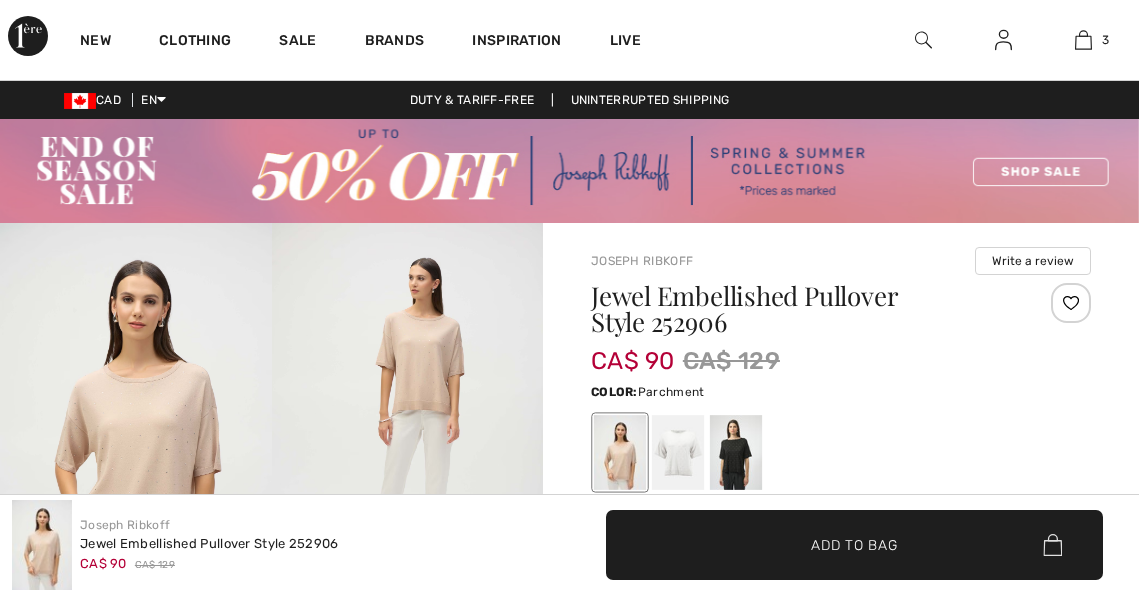 scroll, scrollTop: 900, scrollLeft: 0, axis: vertical 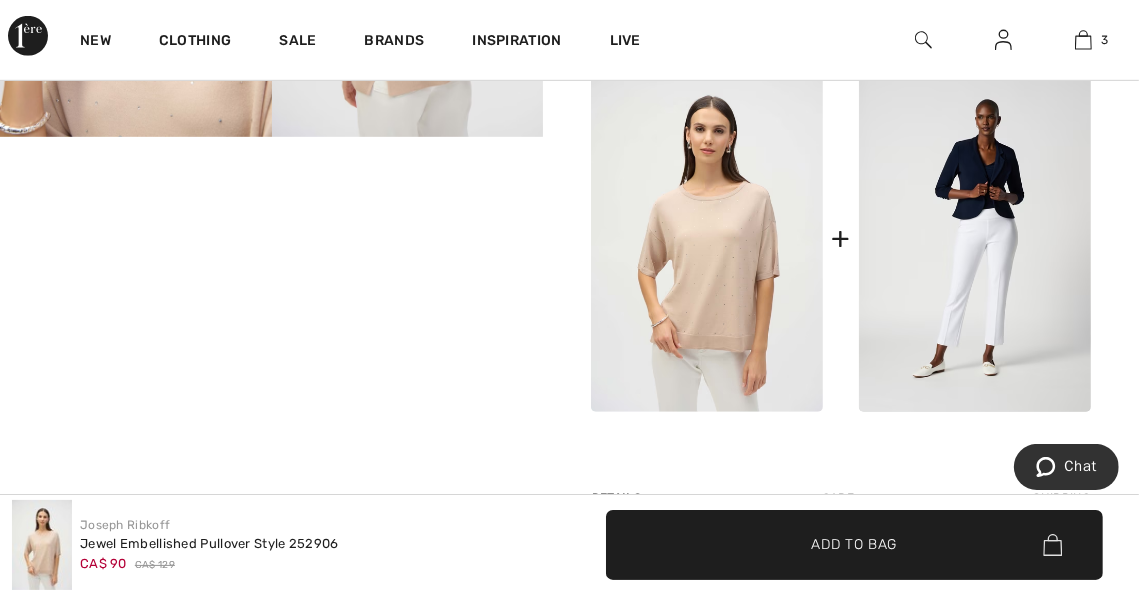 checkbox on "true" 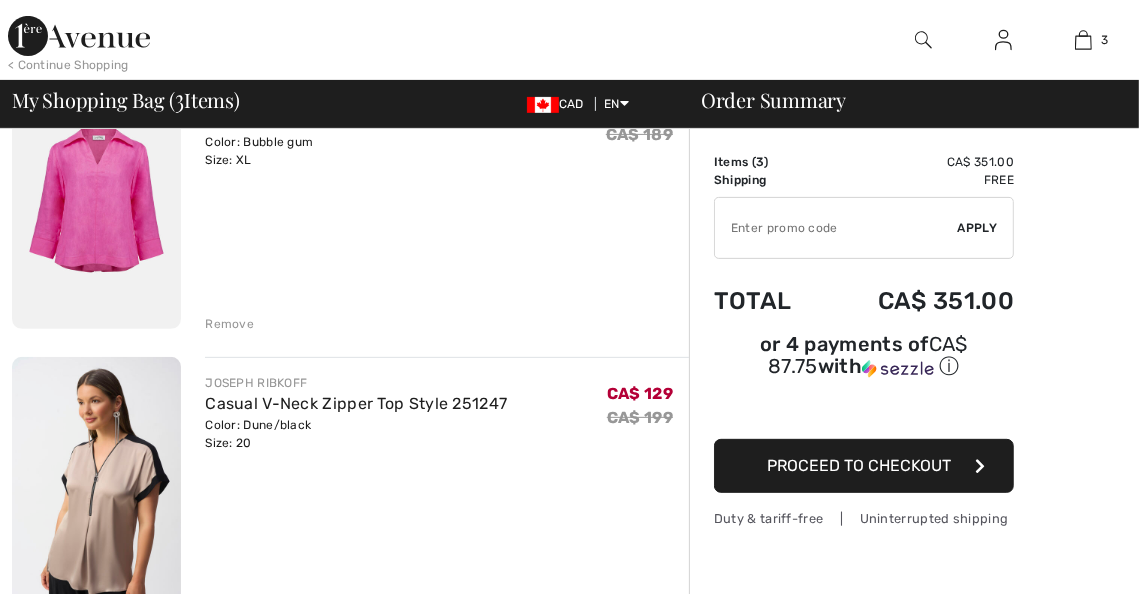scroll, scrollTop: 700, scrollLeft: 0, axis: vertical 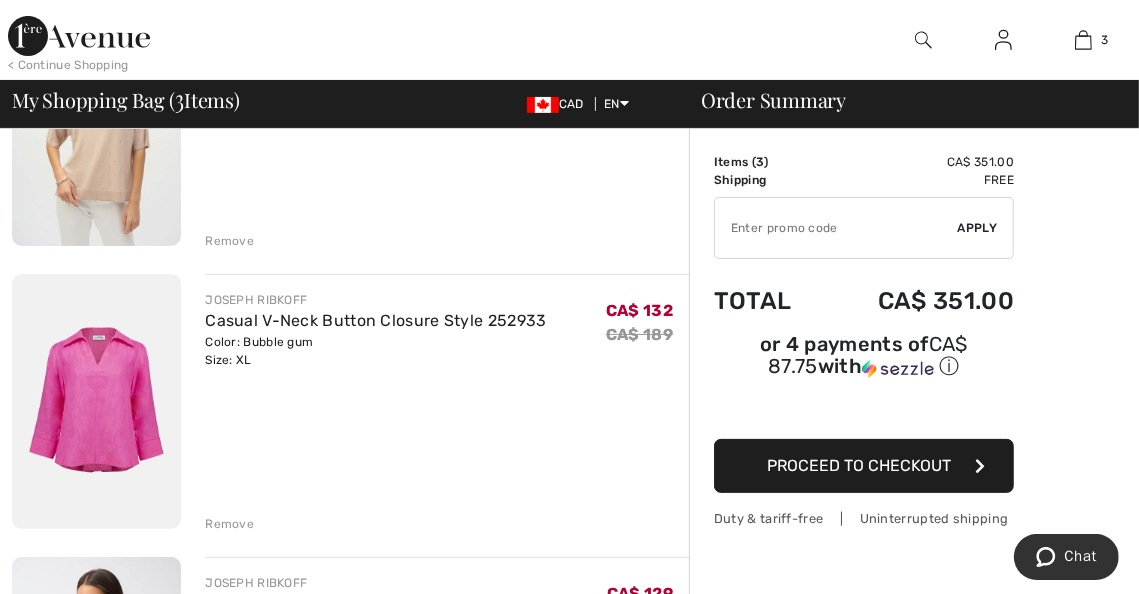 click at bounding box center [96, 401] 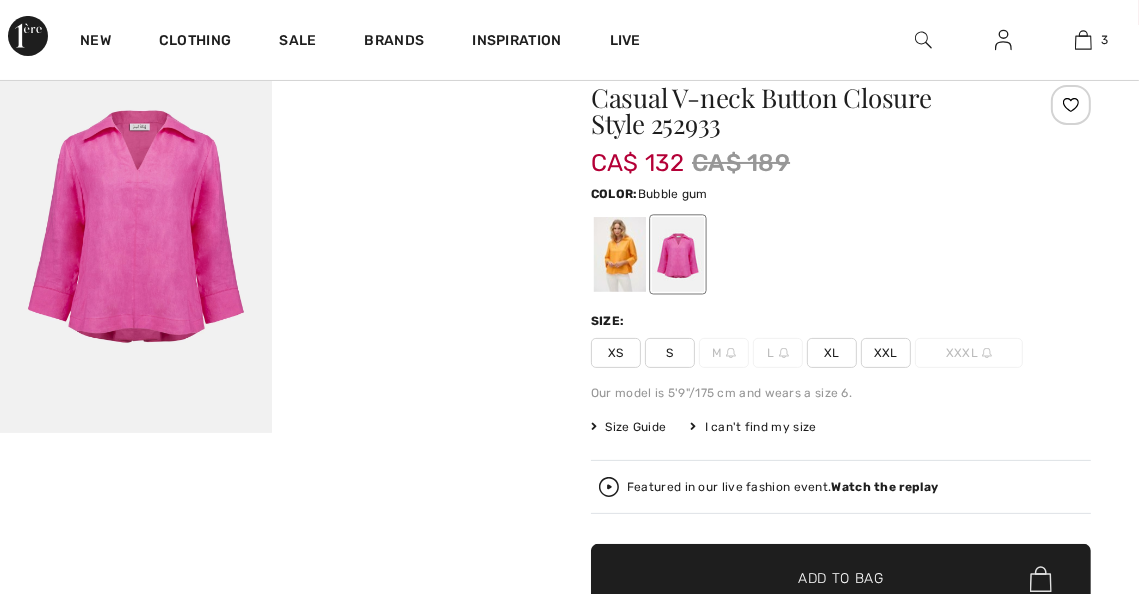 scroll, scrollTop: 198, scrollLeft: 0, axis: vertical 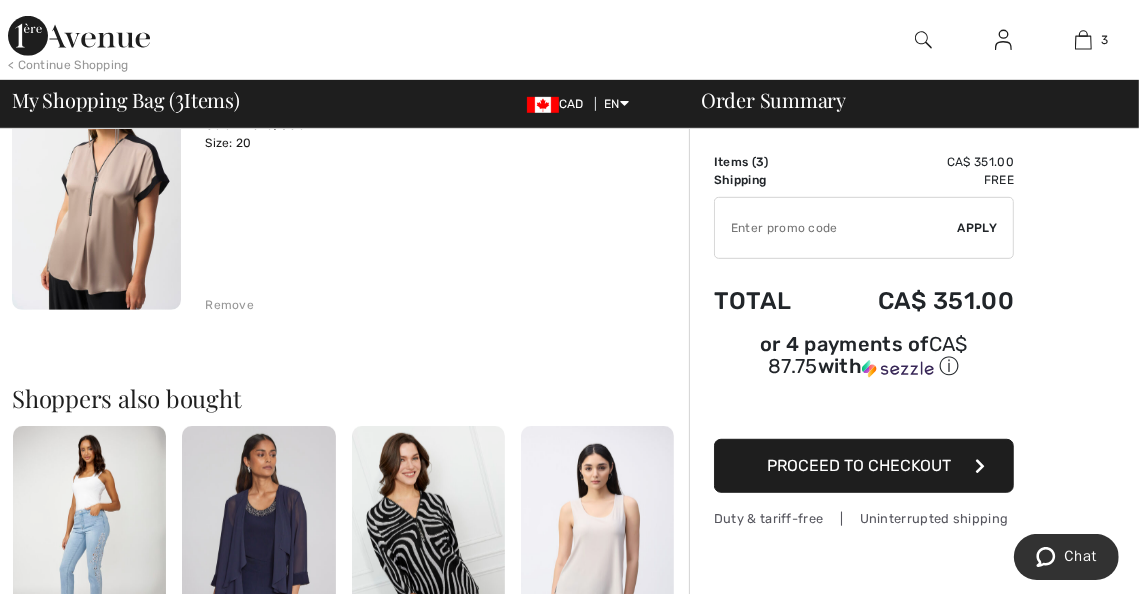 click on "Remove" at bounding box center (229, 305) 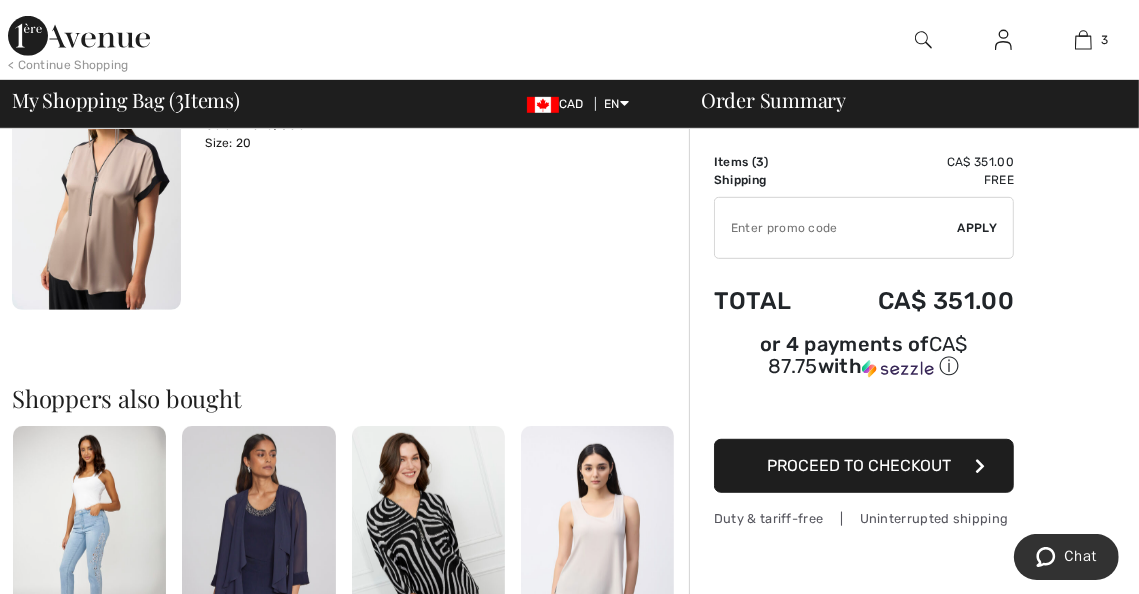 click on "Remove" at bounding box center [229, 305] 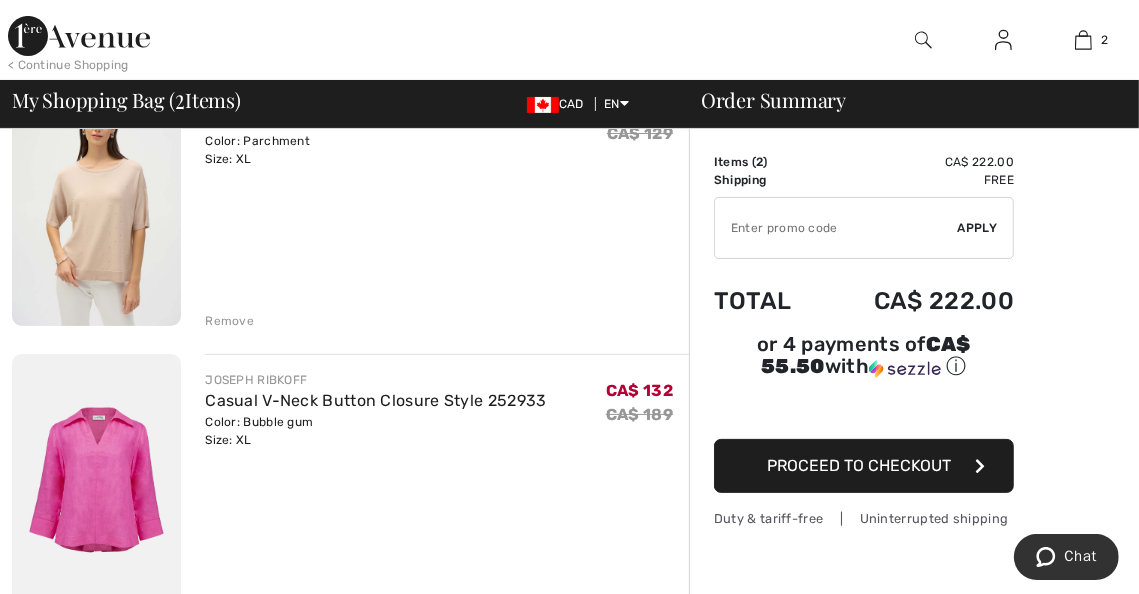 scroll, scrollTop: 200, scrollLeft: 0, axis: vertical 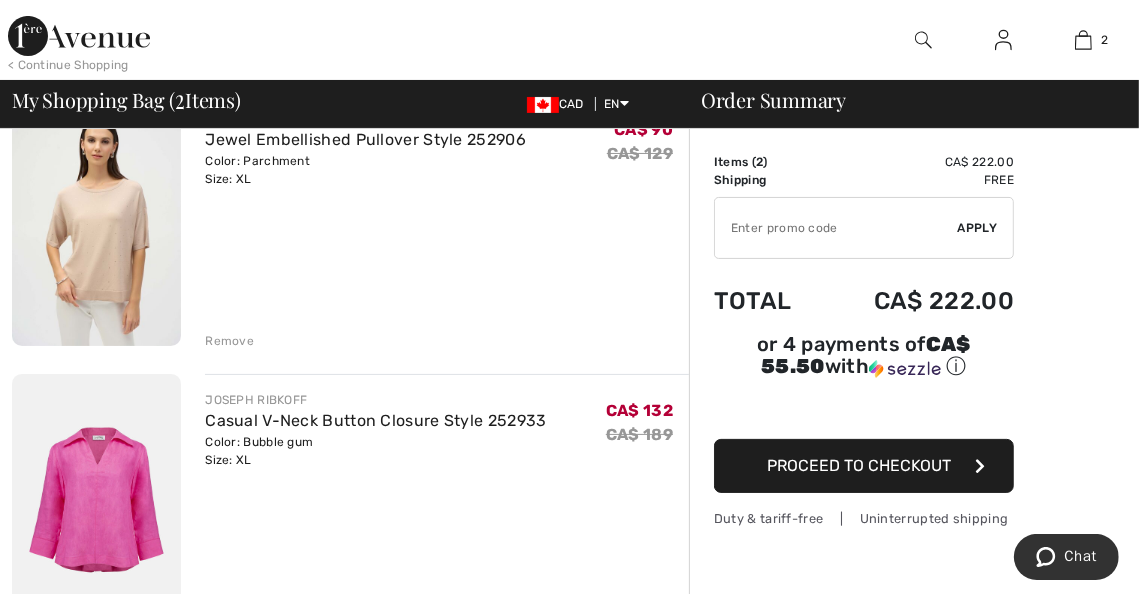 click on "Proceed to Checkout" at bounding box center (859, 465) 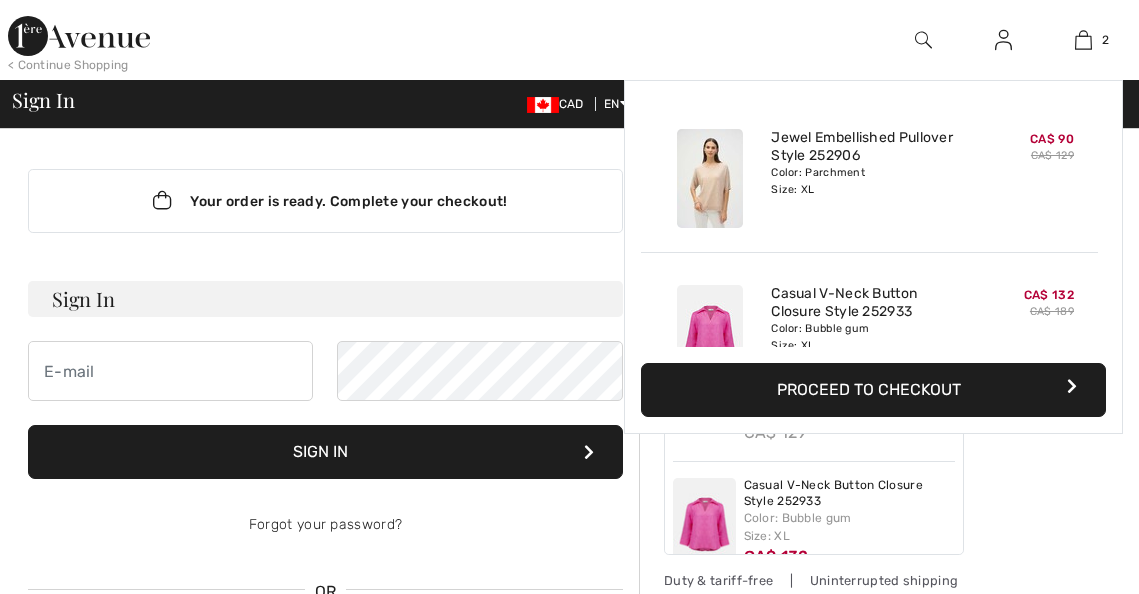 scroll, scrollTop: 0, scrollLeft: 0, axis: both 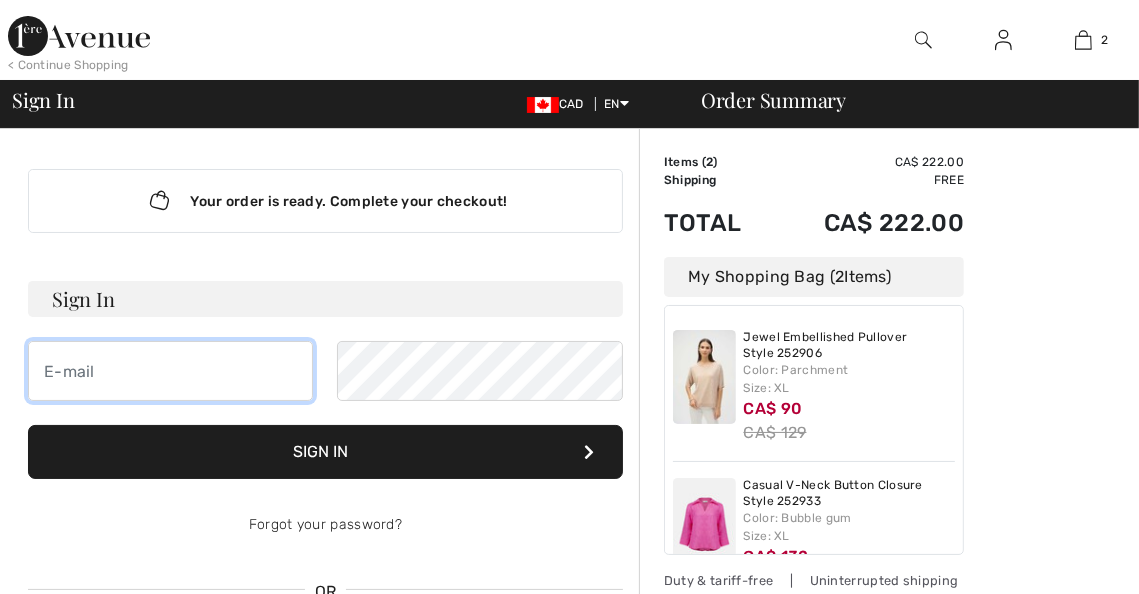 click at bounding box center (170, 371) 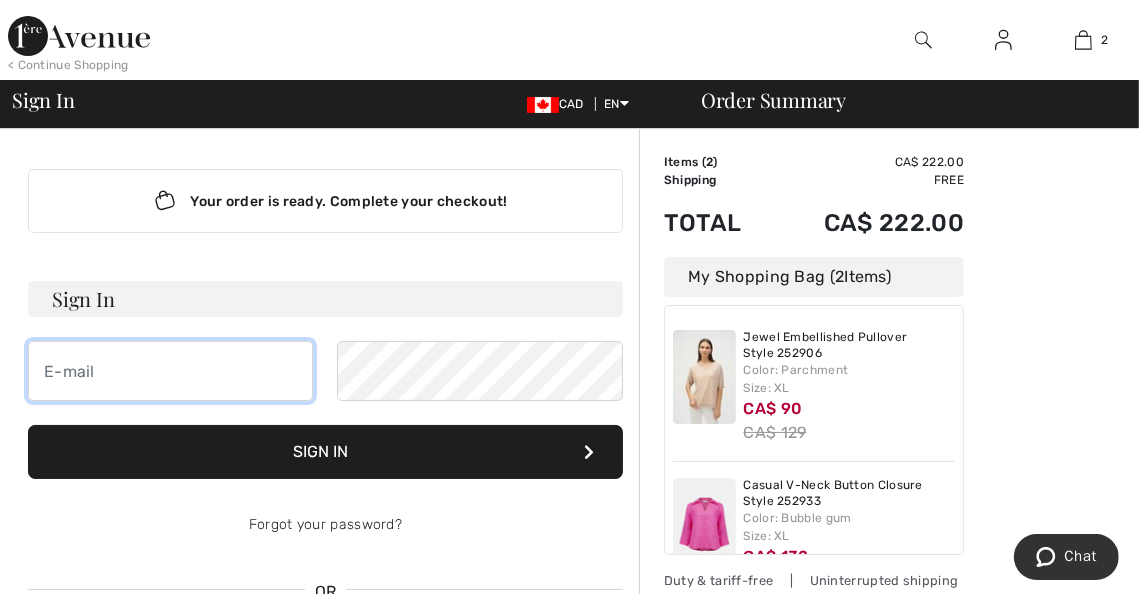 scroll, scrollTop: 0, scrollLeft: 0, axis: both 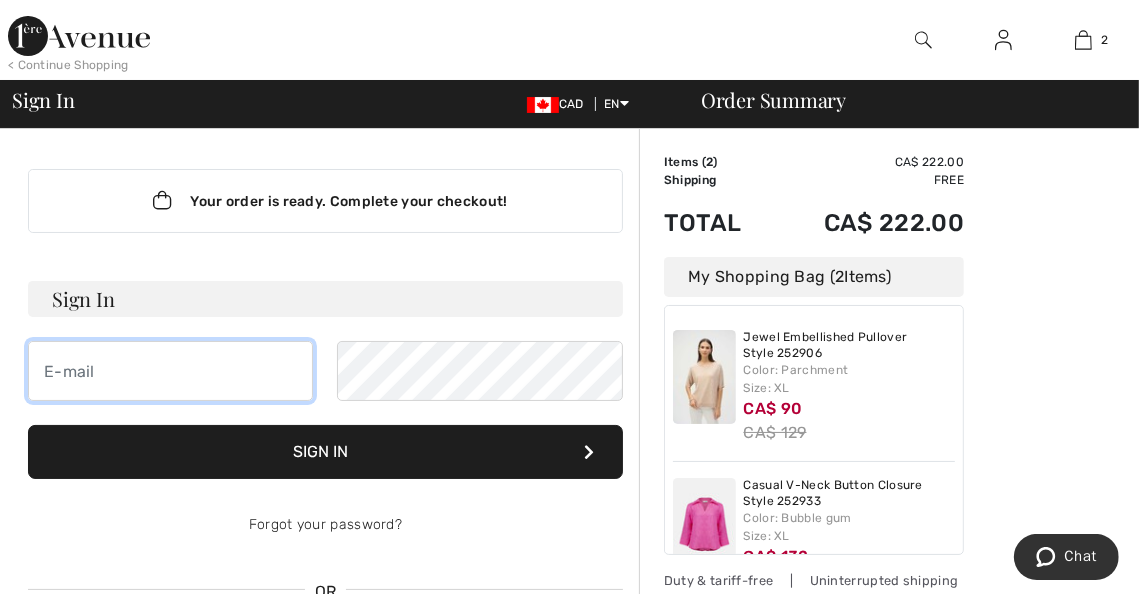 type on "[EMAIL]" 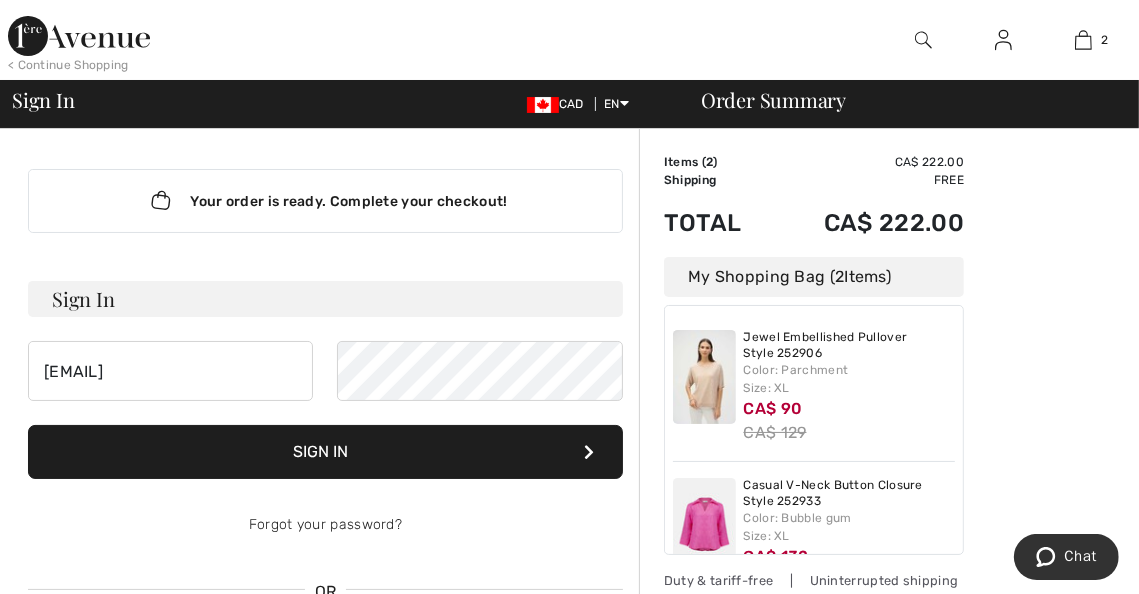 click on "Sign In" at bounding box center [325, 452] 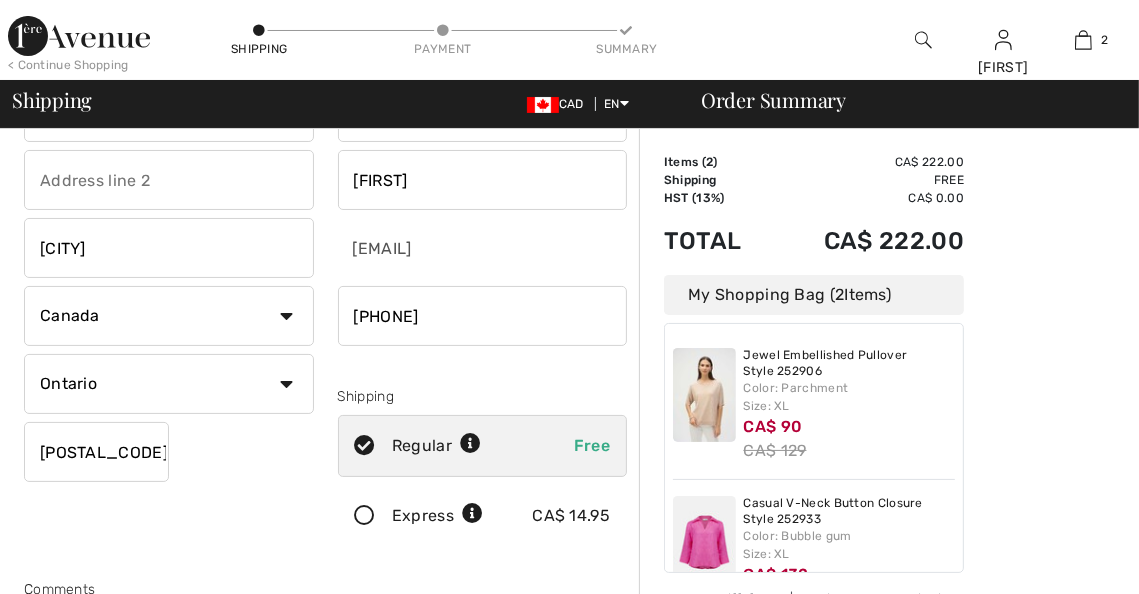 scroll, scrollTop: 100, scrollLeft: 0, axis: vertical 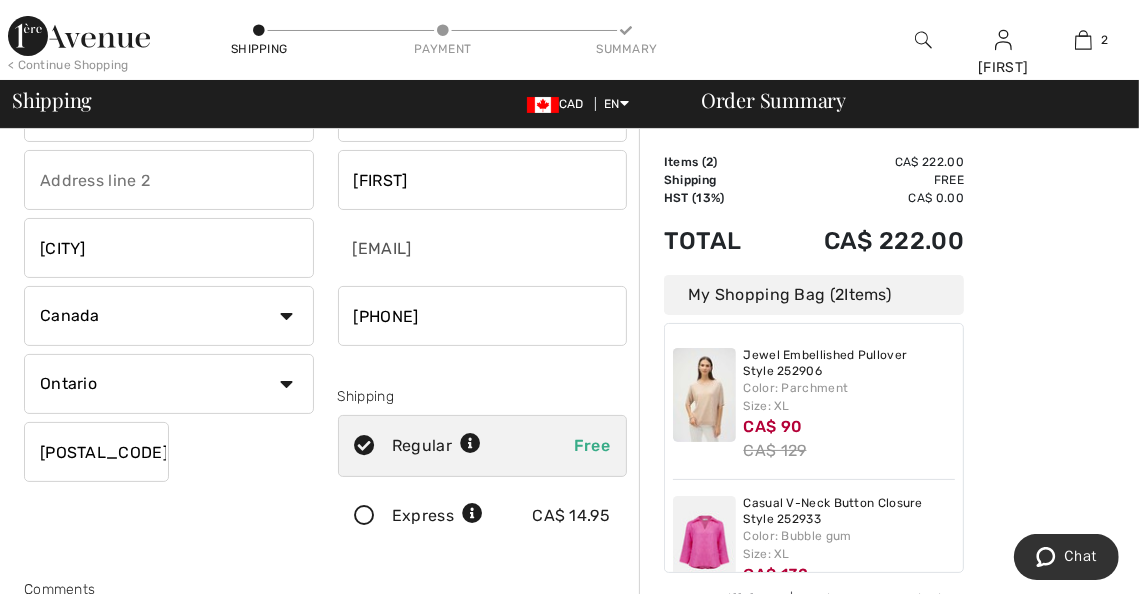 drag, startPoint x: 112, startPoint y: 453, endPoint x: 0, endPoint y: 451, distance: 112.01785 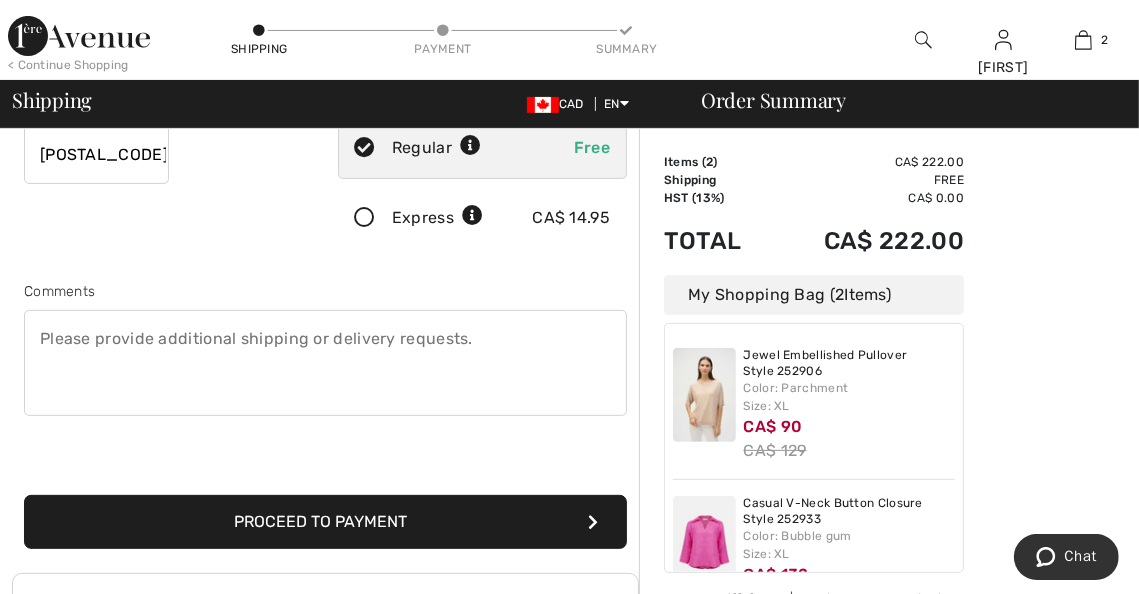 scroll, scrollTop: 400, scrollLeft: 0, axis: vertical 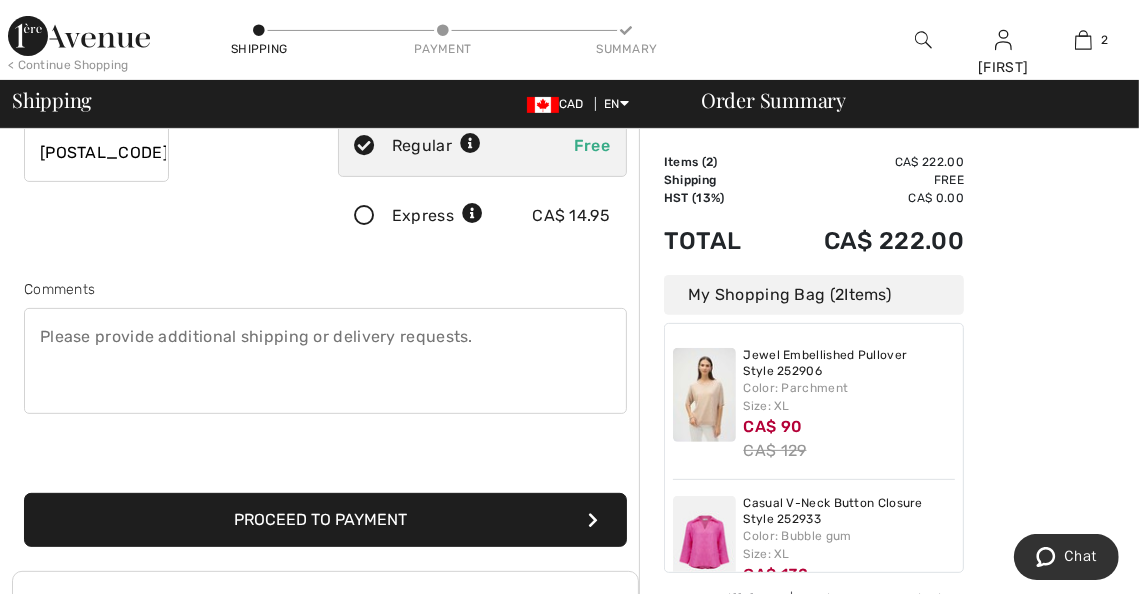 type on "[POSTAL_CODE]" 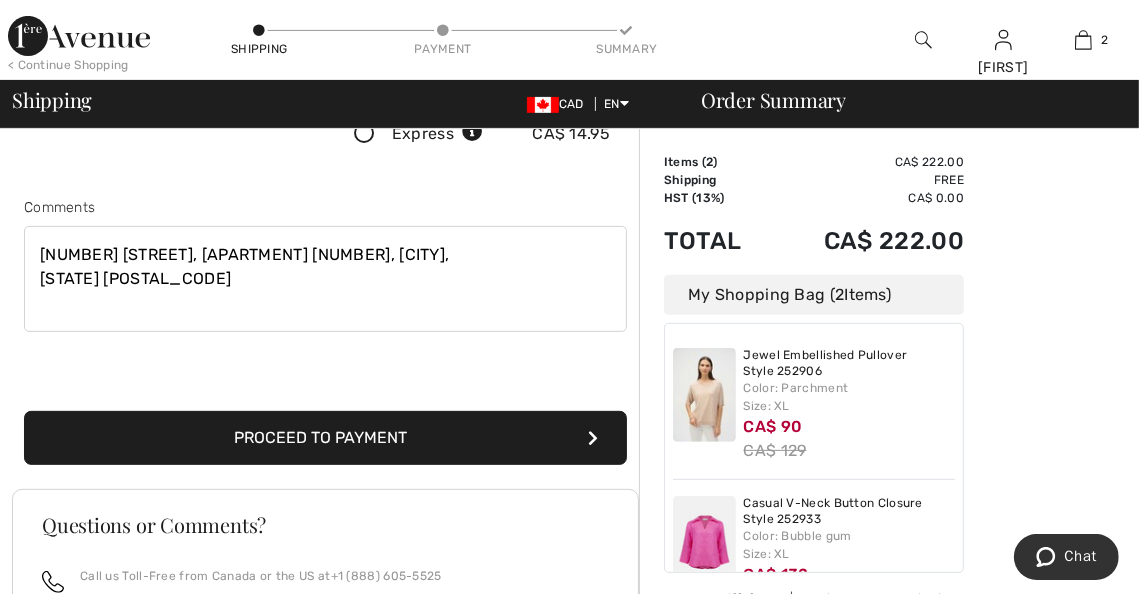 scroll, scrollTop: 500, scrollLeft: 0, axis: vertical 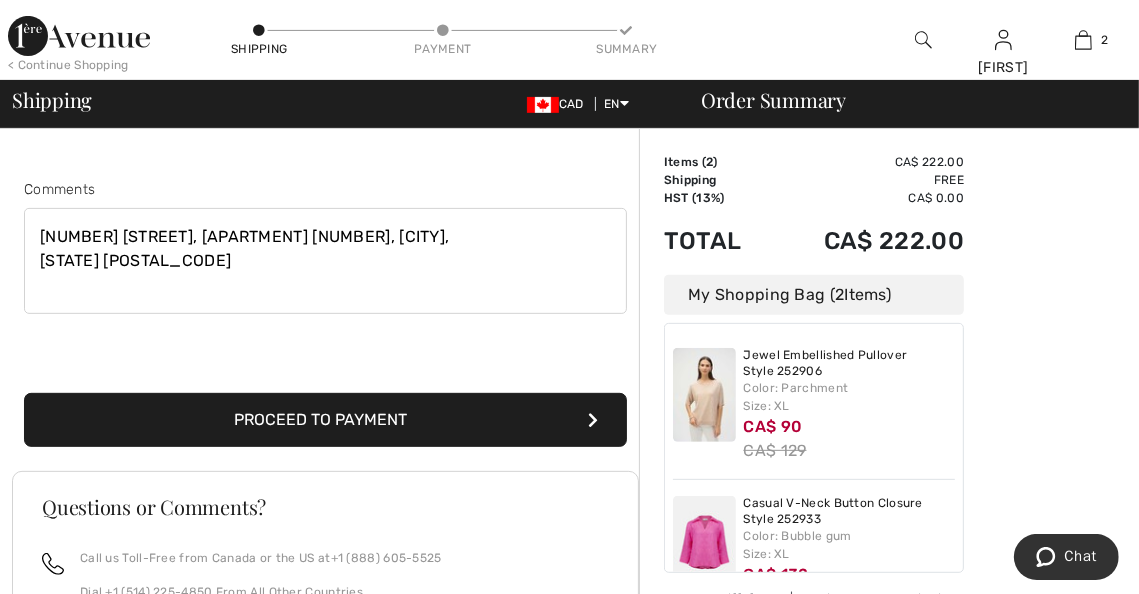 type on "[NUMBER] [STREET], [APT], [CITY], [STATE] [POSTAL_CODE]" 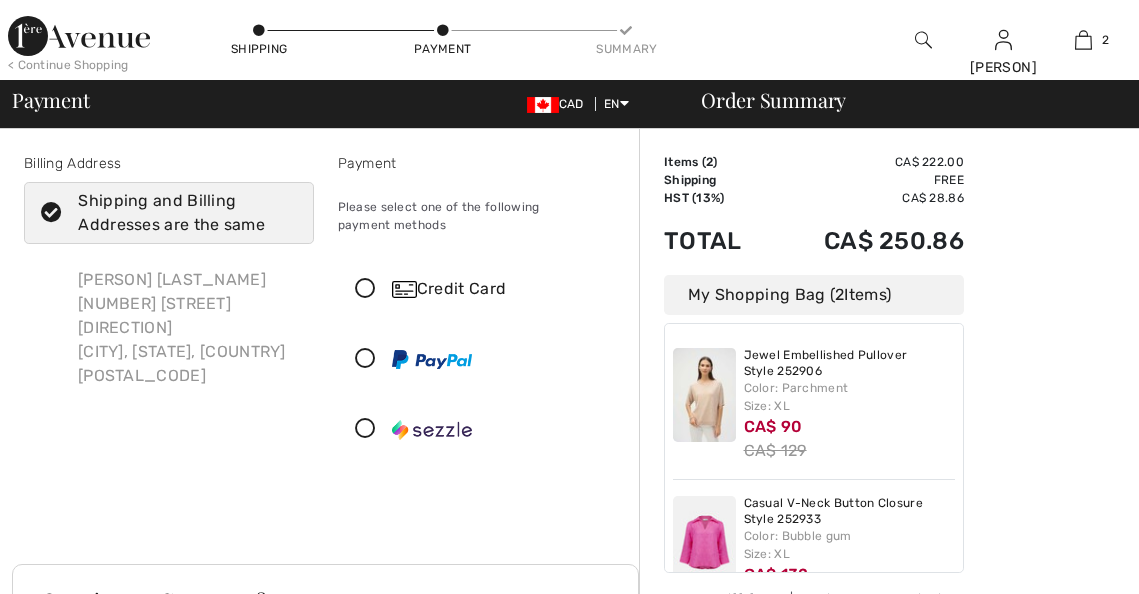 scroll, scrollTop: 0, scrollLeft: 0, axis: both 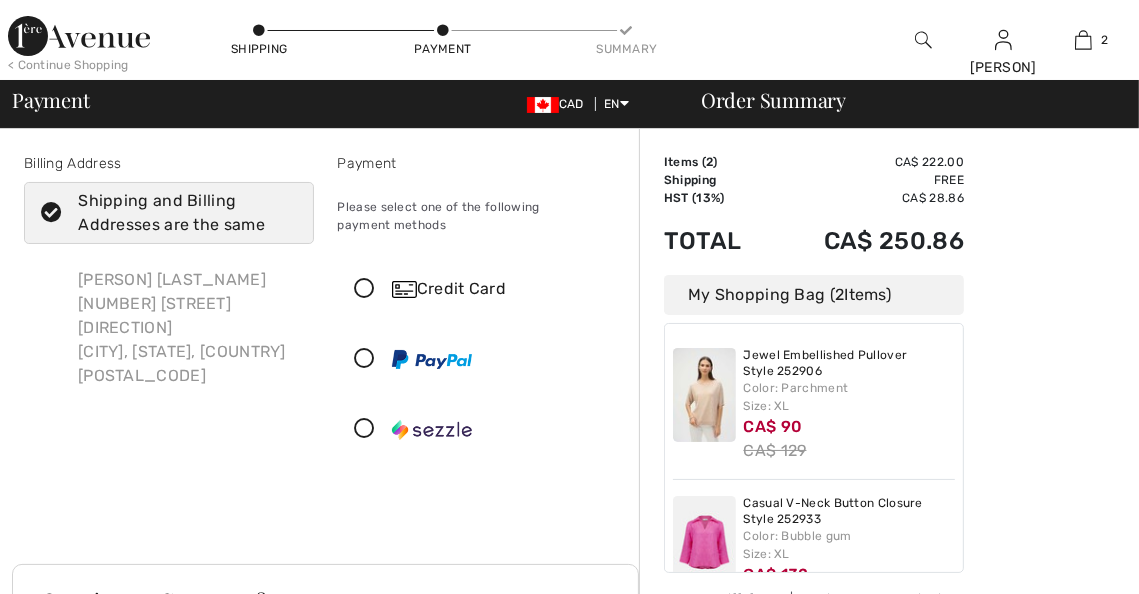 checkbox on "true" 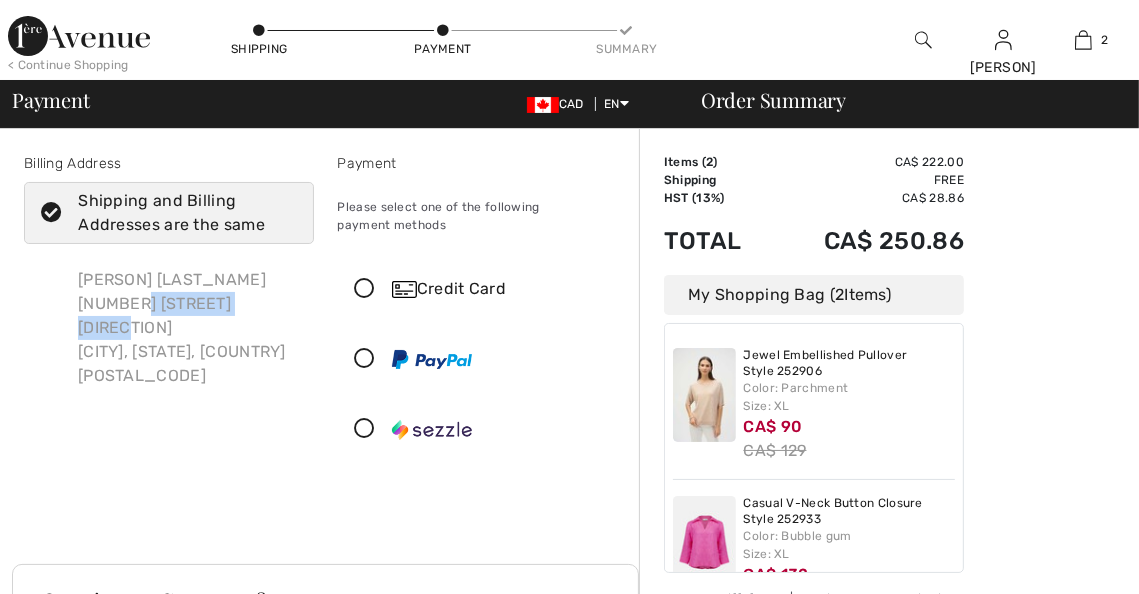 drag, startPoint x: 96, startPoint y: 302, endPoint x: 138, endPoint y: 293, distance: 42.953465 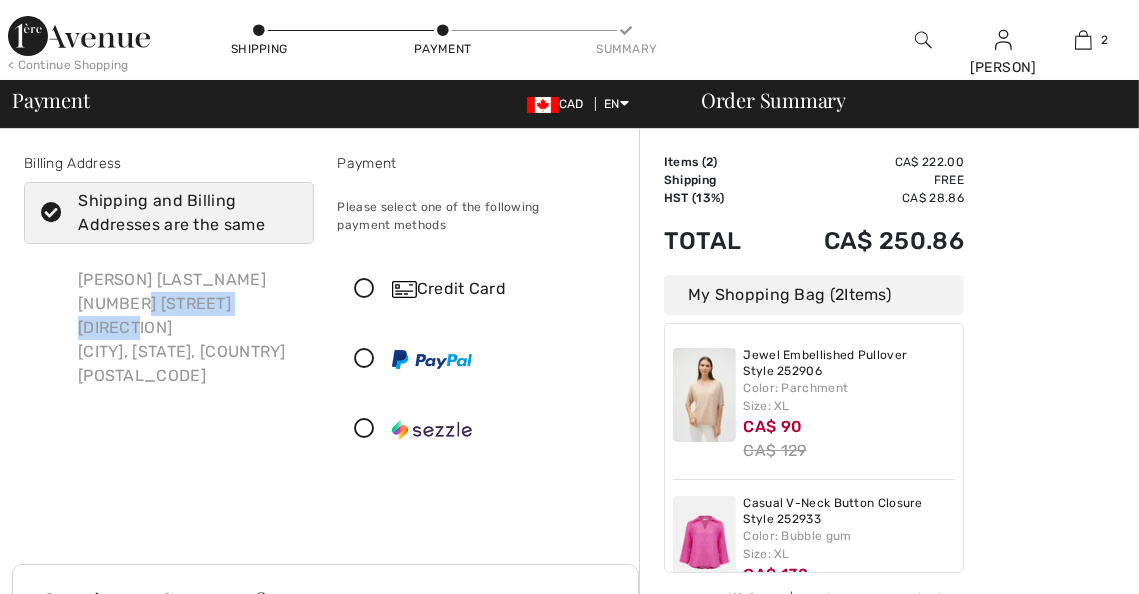 scroll, scrollTop: 0, scrollLeft: 0, axis: both 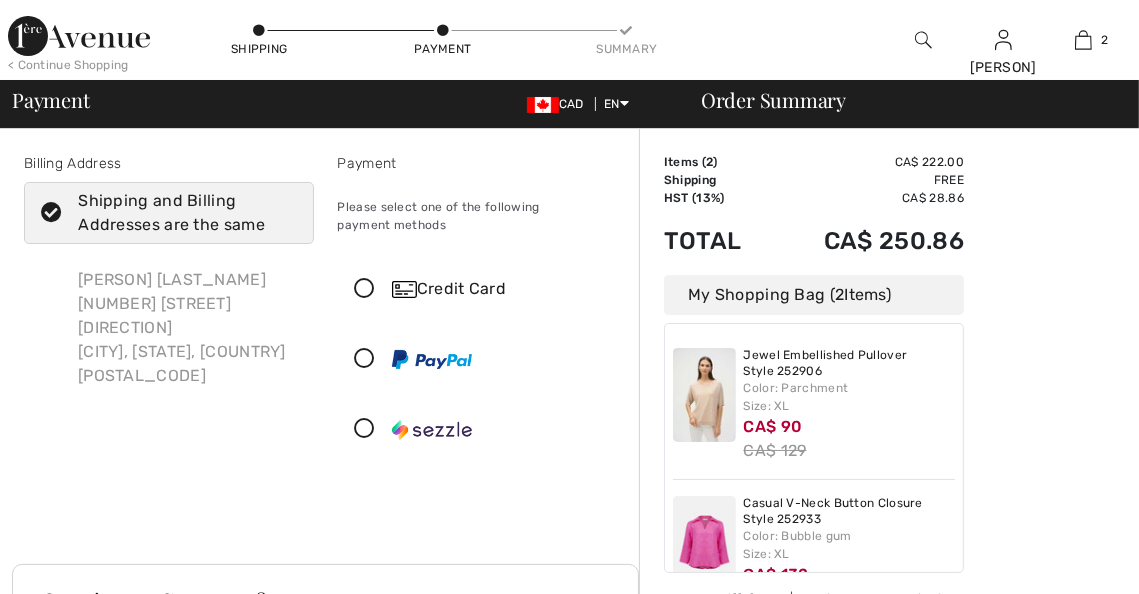 drag, startPoint x: 80, startPoint y: 301, endPoint x: 241, endPoint y: 303, distance: 161.01242 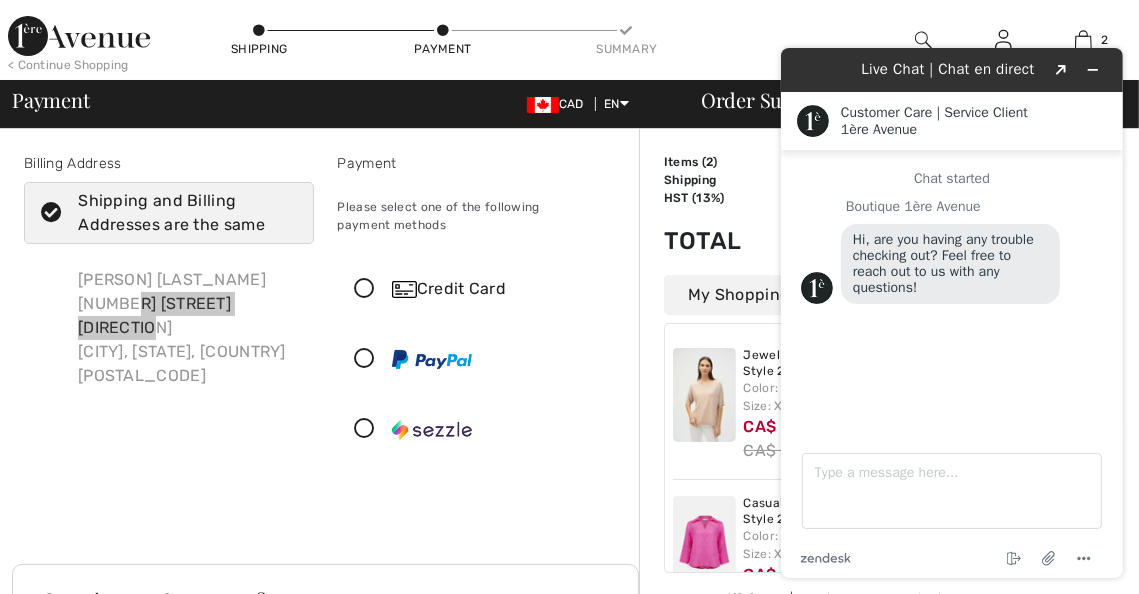 scroll, scrollTop: 0, scrollLeft: 0, axis: both 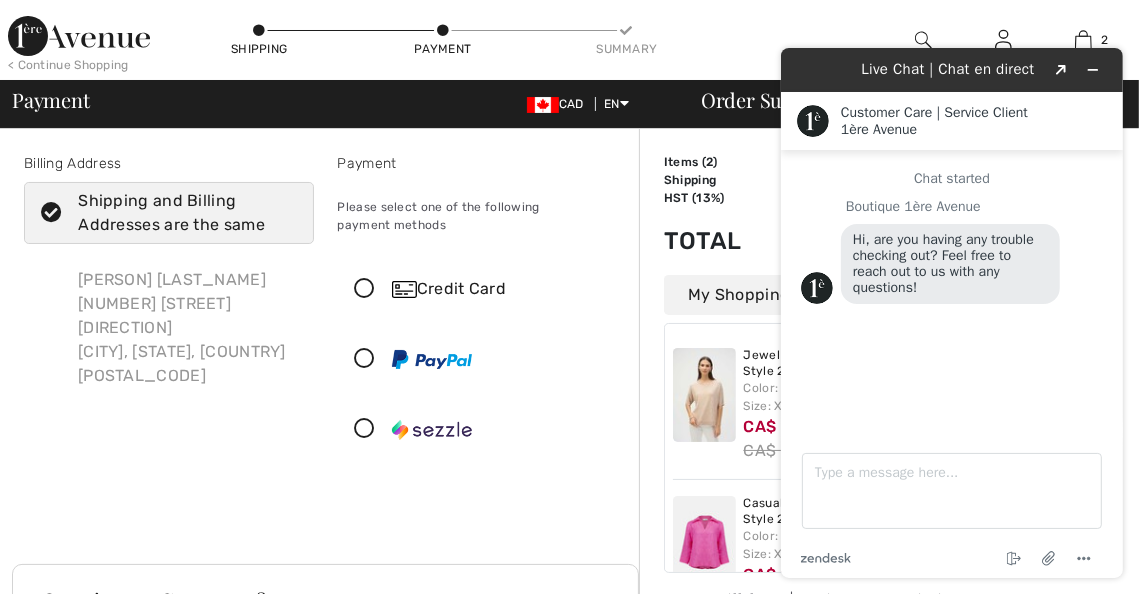 click at bounding box center (51, 213) 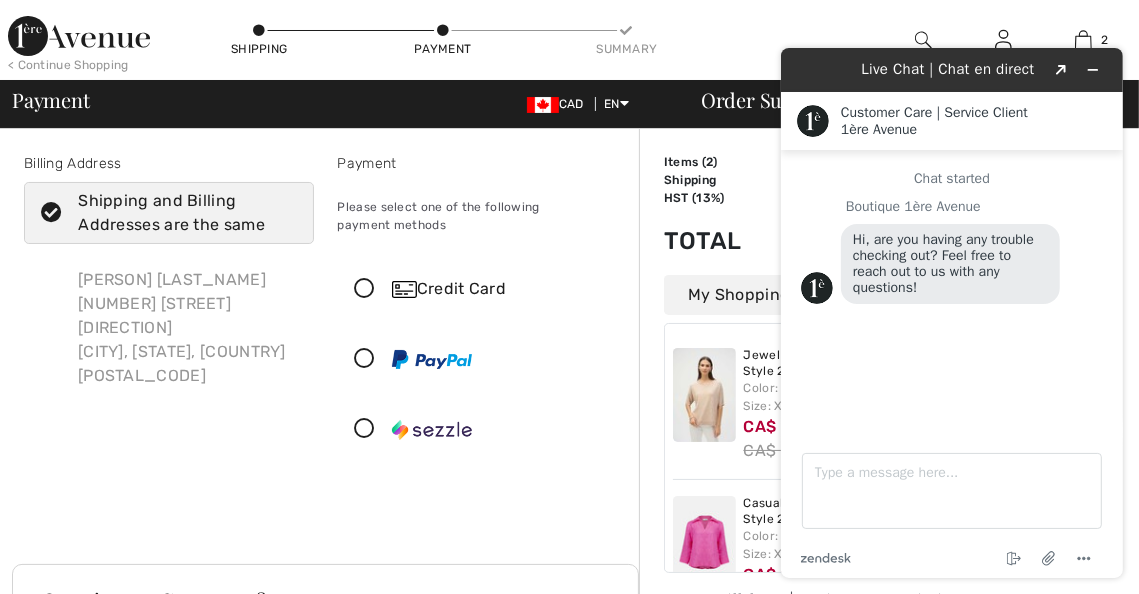 click at bounding box center [51, 213] 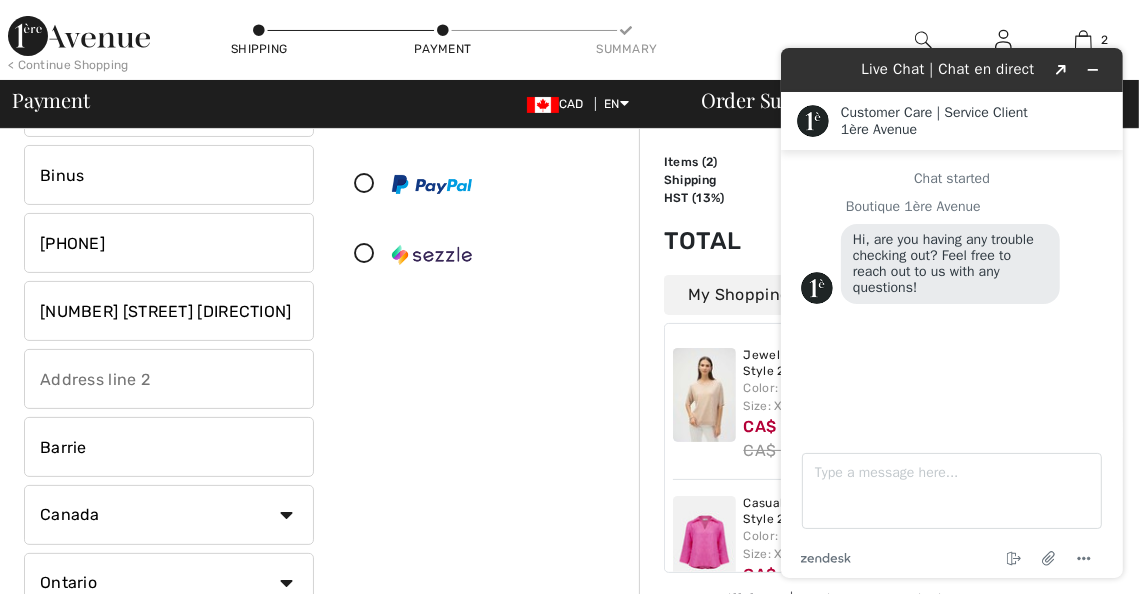 scroll, scrollTop: 200, scrollLeft: 0, axis: vertical 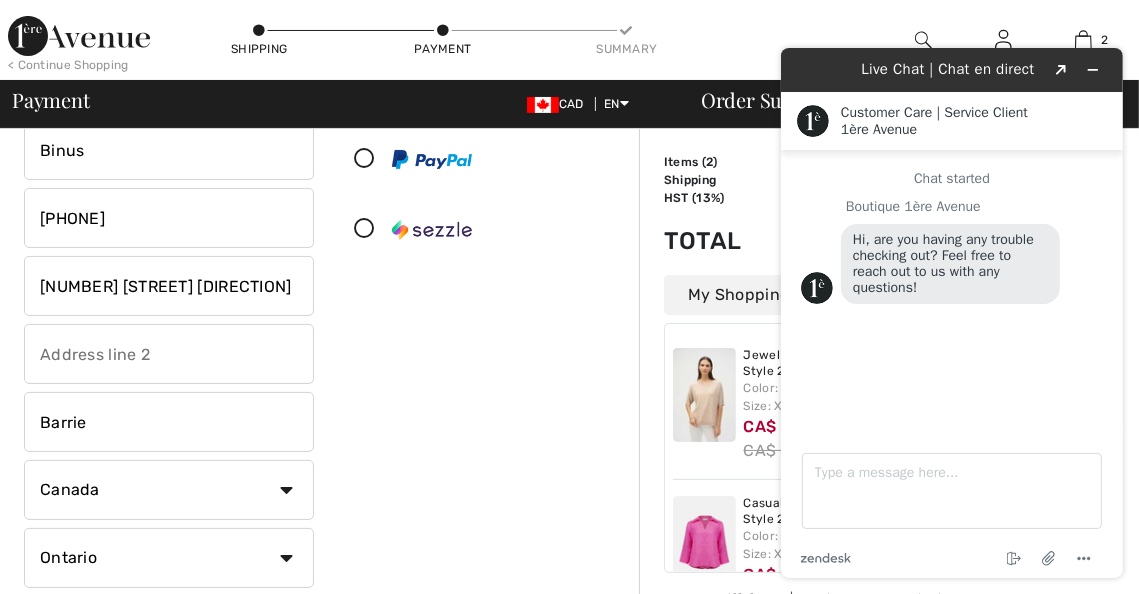 checkbox on "false" 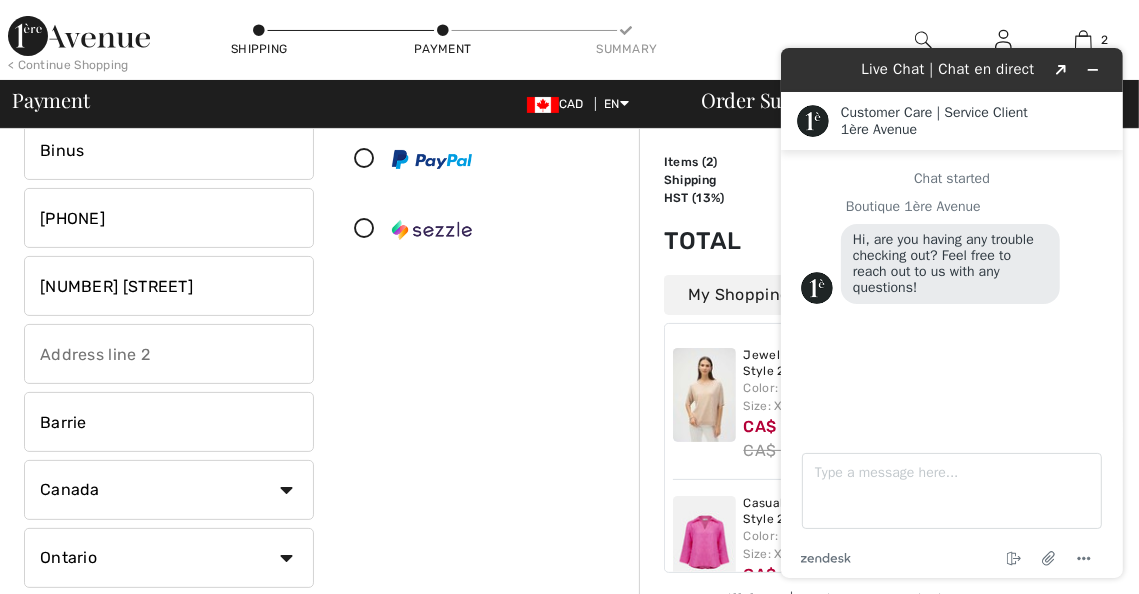 type on "[NUMBER] [STREET], Apt. [APARTMENT_NUMBER]" 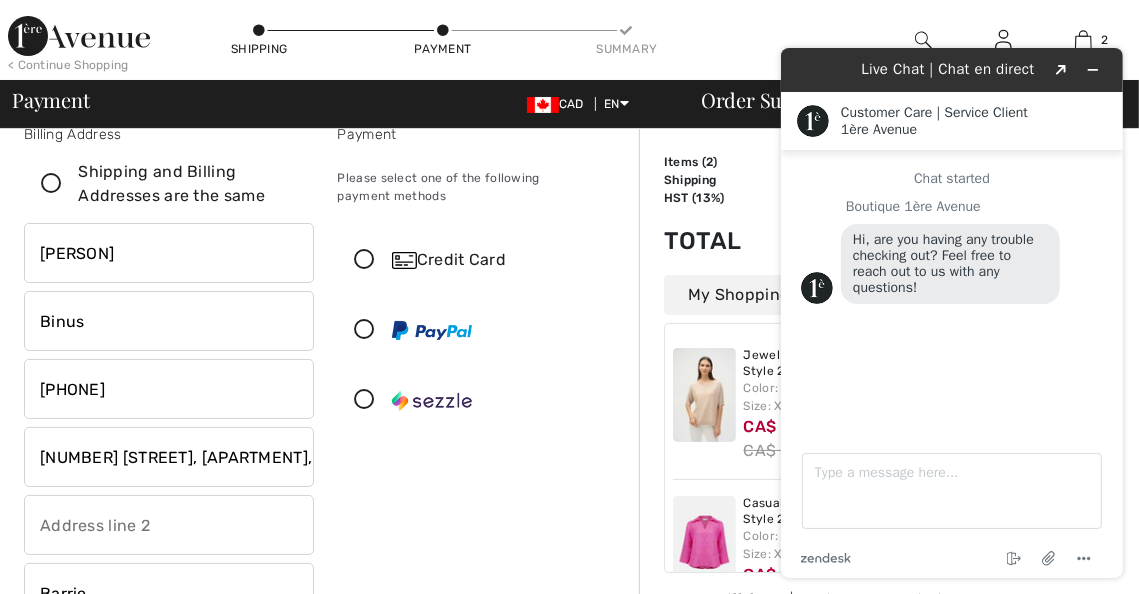 scroll, scrollTop: 0, scrollLeft: 0, axis: both 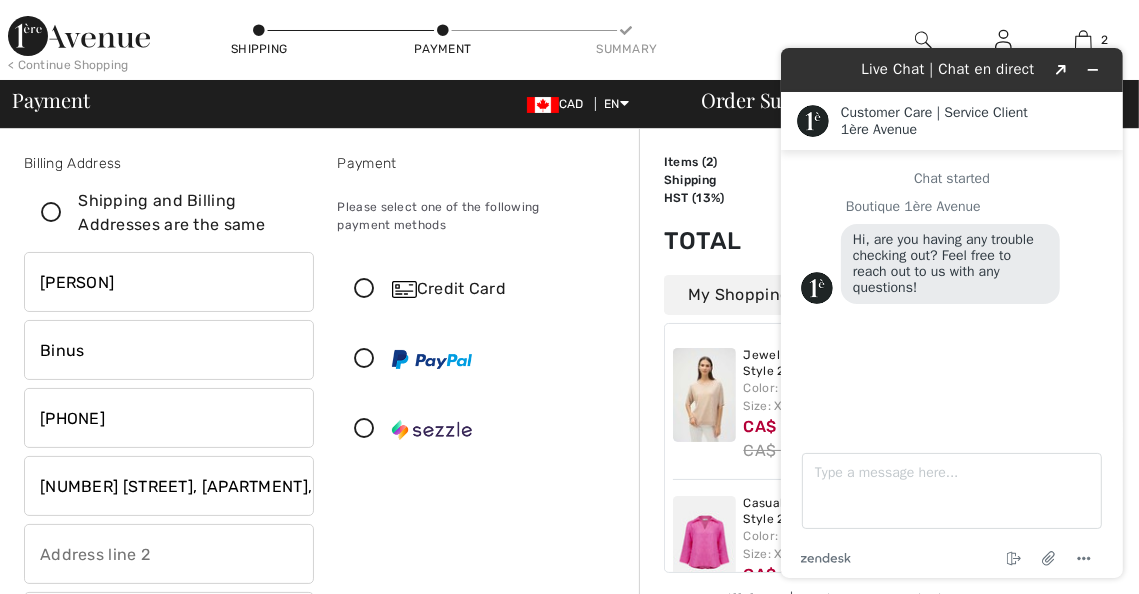 click at bounding box center [51, 213] 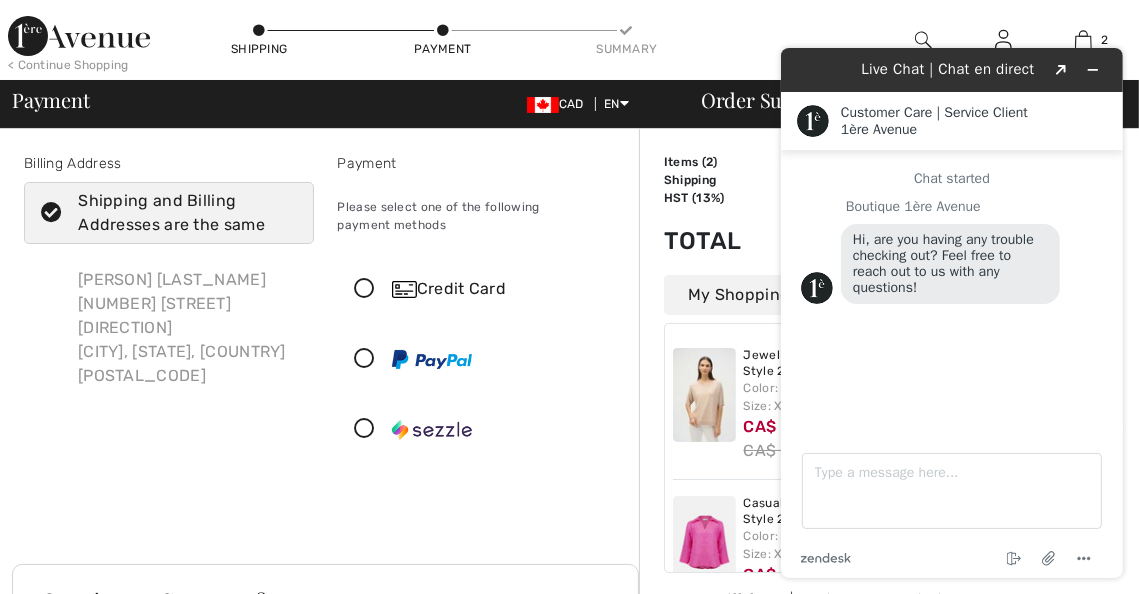 click at bounding box center [51, 213] 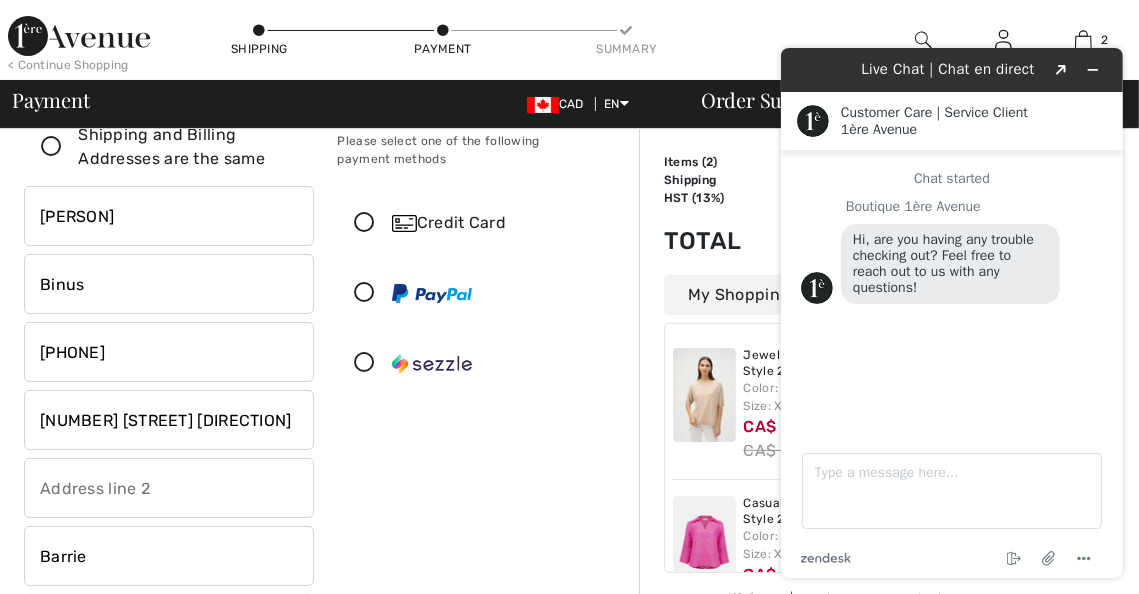 scroll, scrollTop: 200, scrollLeft: 0, axis: vertical 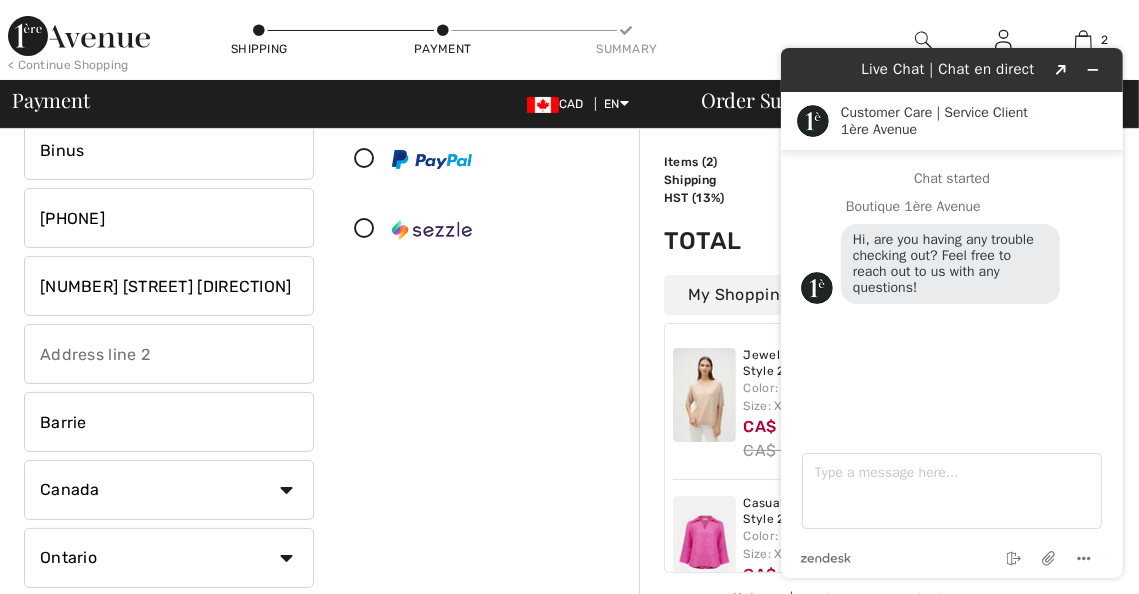 checkbox on "false" 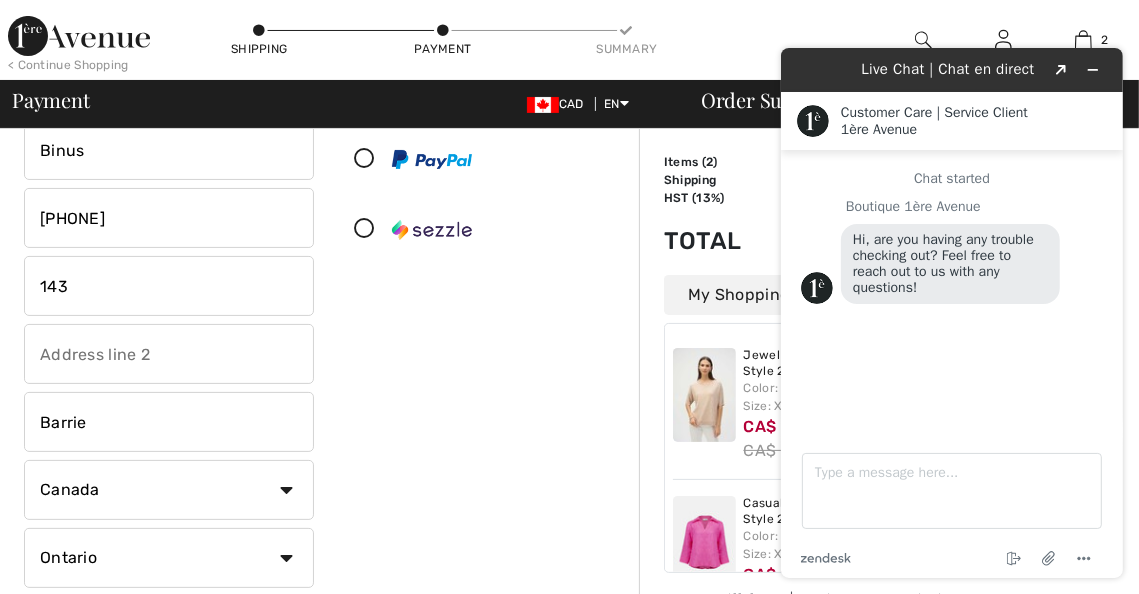 type on "[NUMBER] [STREET], Apt. [APARTMENT_NUMBER]" 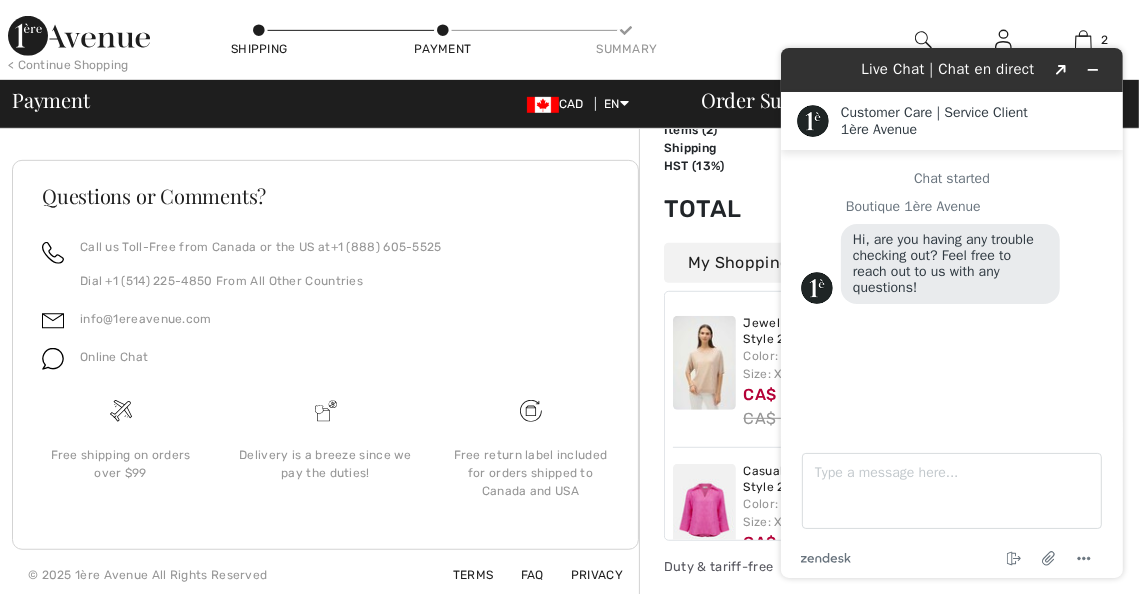 scroll, scrollTop: 804, scrollLeft: 0, axis: vertical 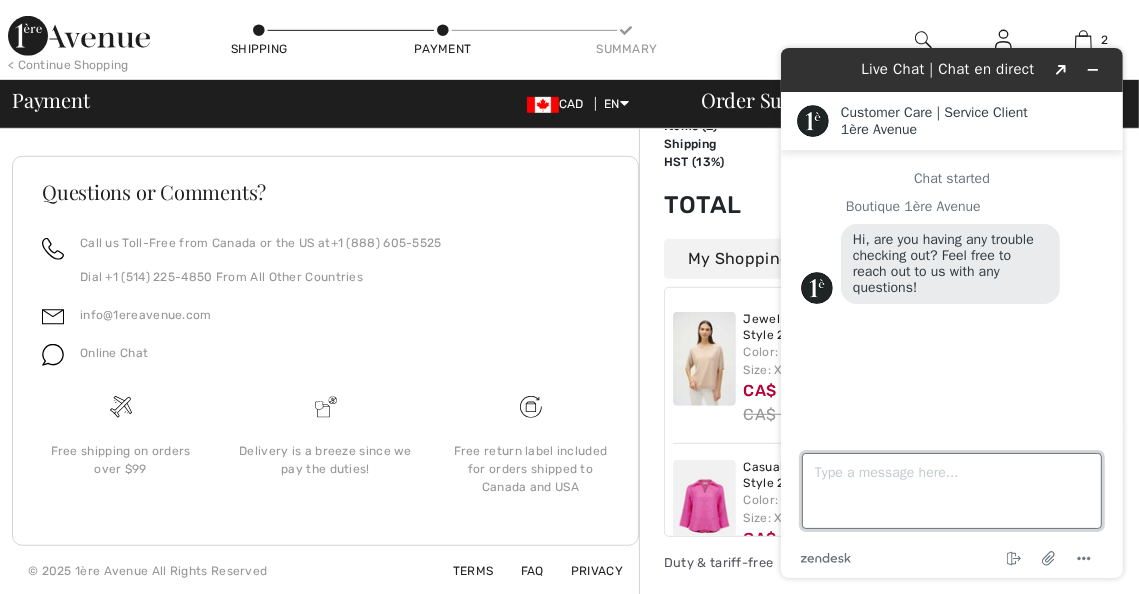 click on "Type a message here..." at bounding box center [951, 491] 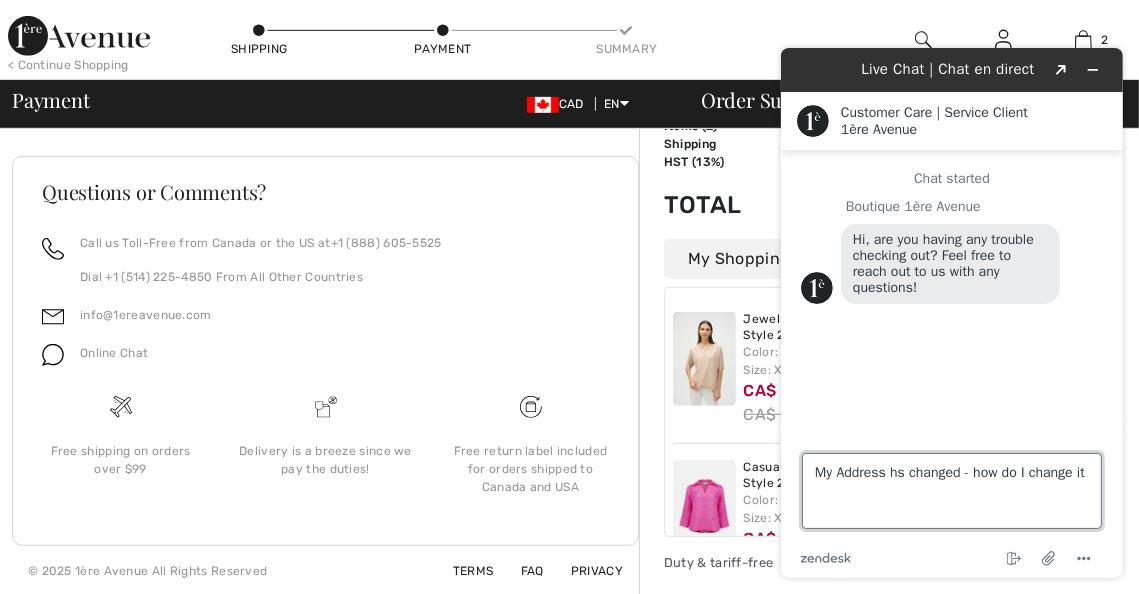 type on "My Address hs changed - how do I change it?" 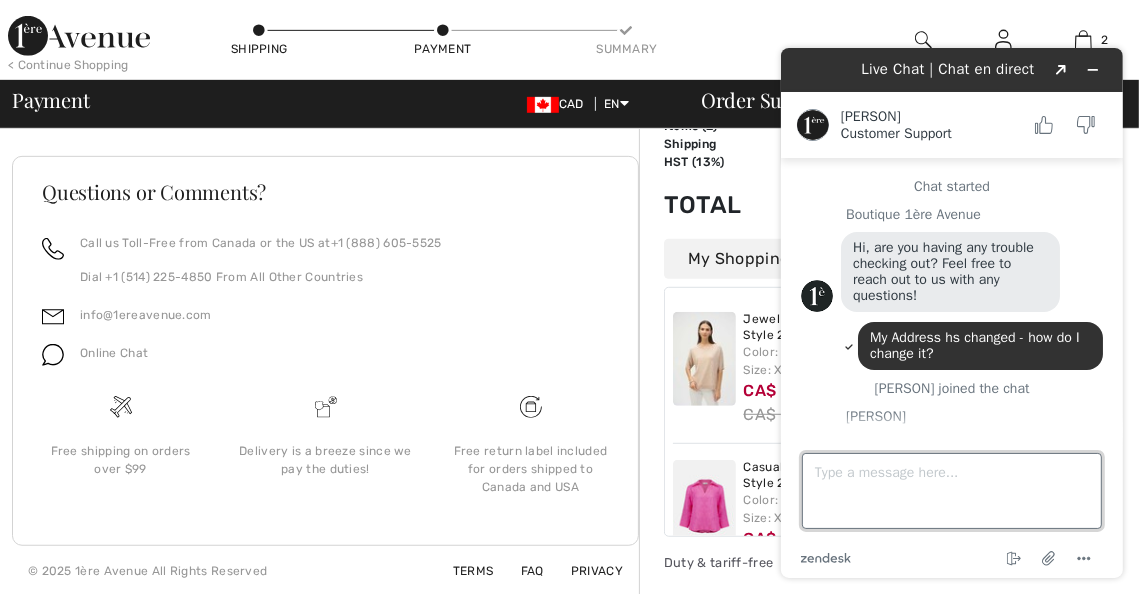 scroll, scrollTop: 94, scrollLeft: 0, axis: vertical 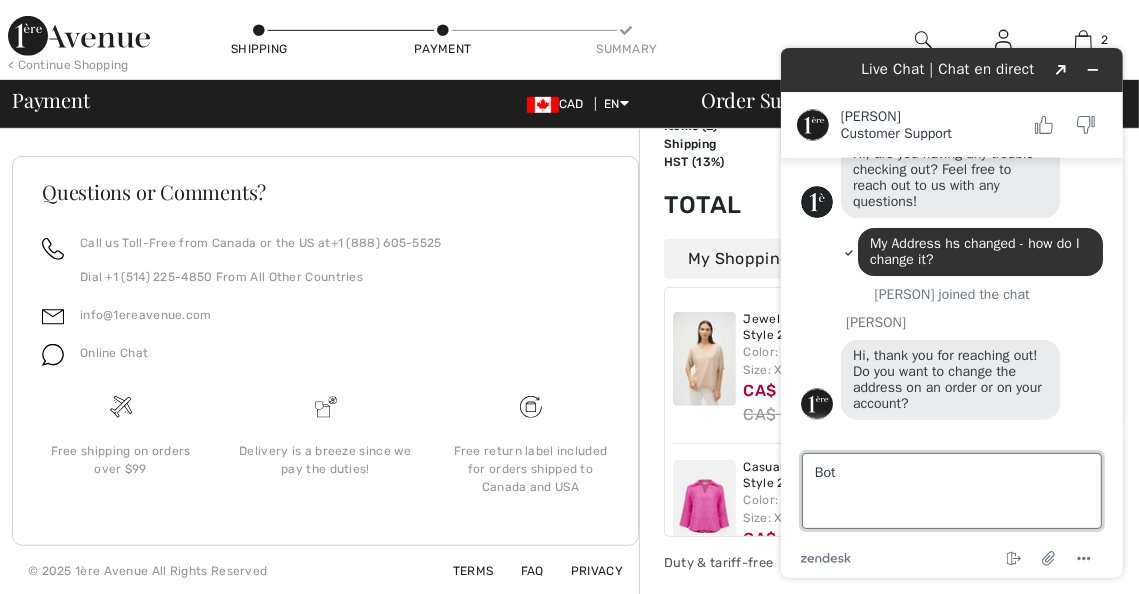 type on "Both" 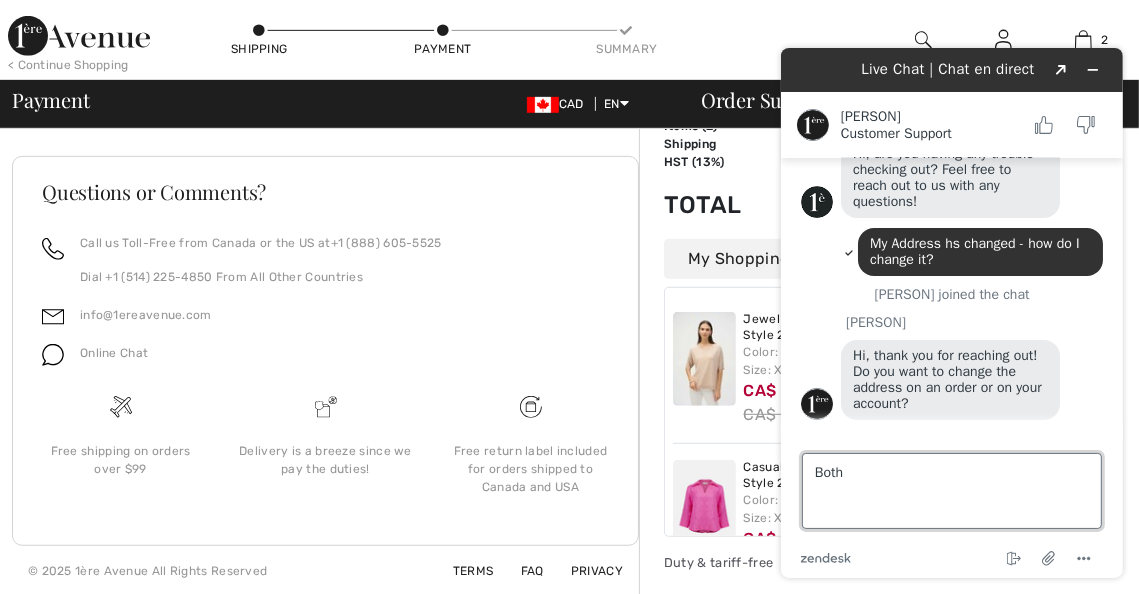 type 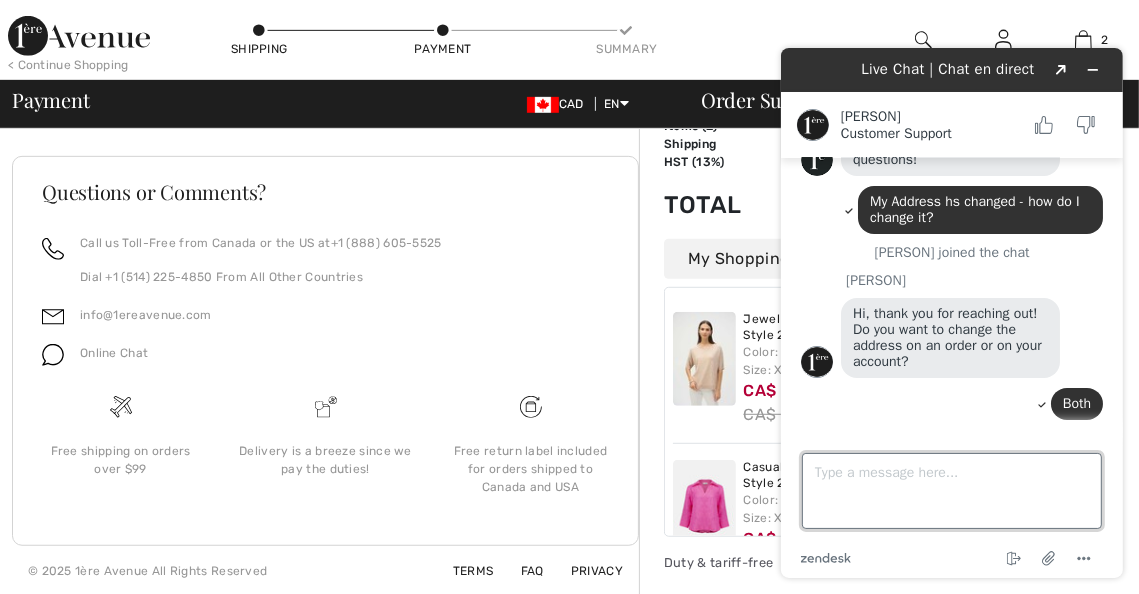 scroll, scrollTop: 224, scrollLeft: 0, axis: vertical 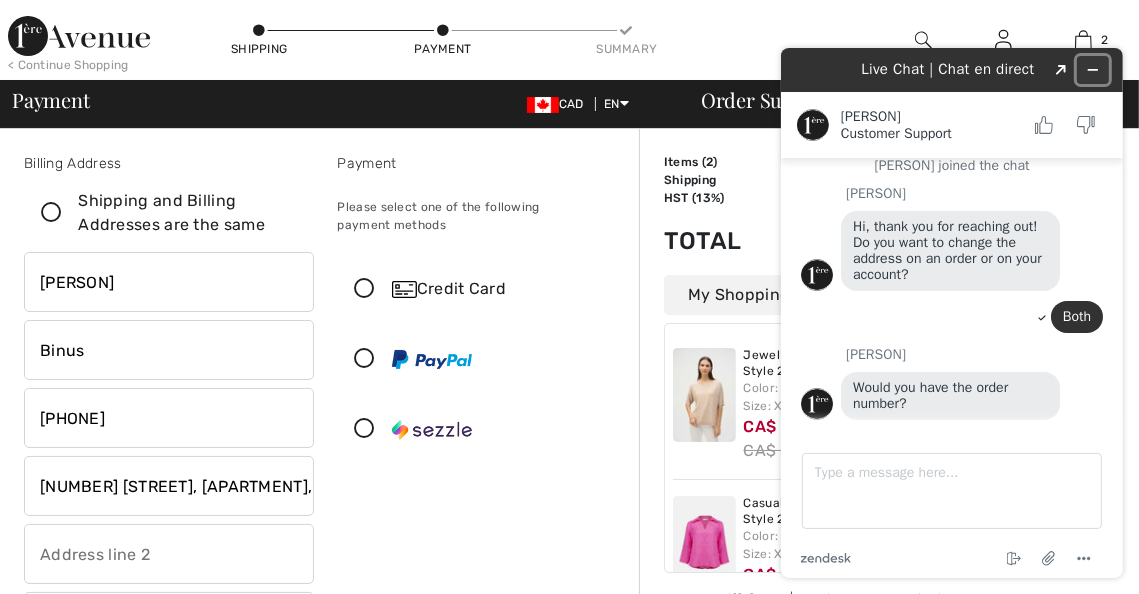 click 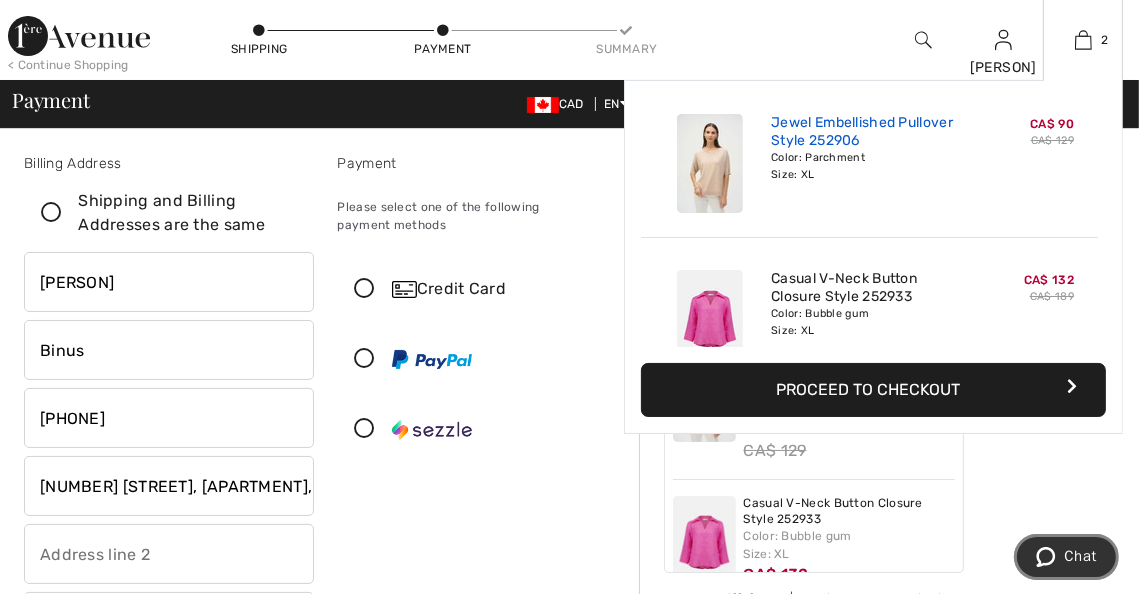 scroll, scrollTop: 61, scrollLeft: 0, axis: vertical 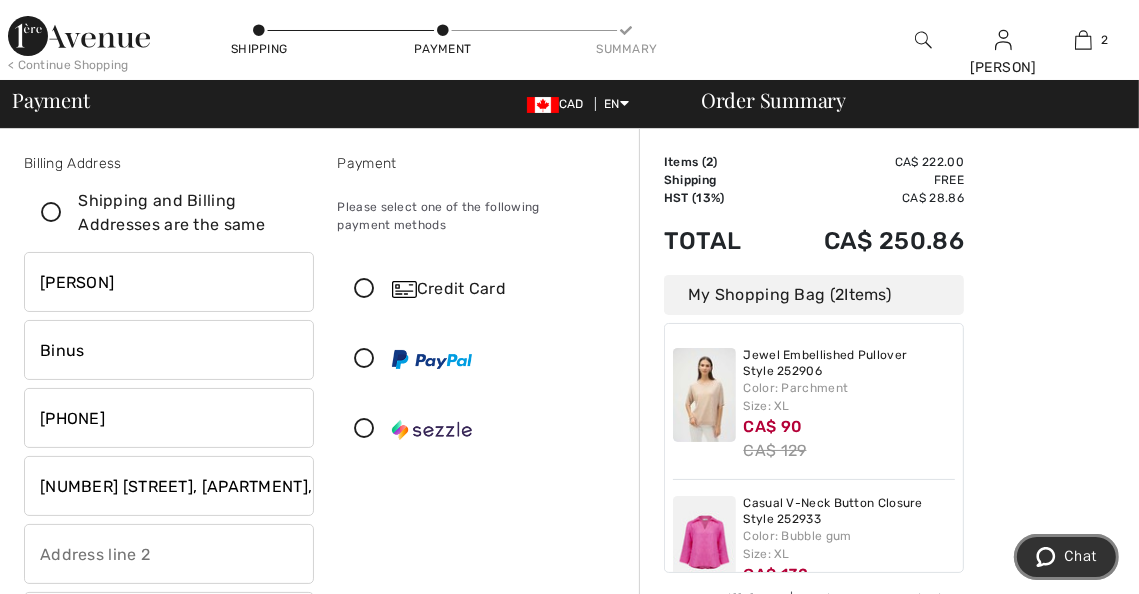 click on "Chat" at bounding box center (1079, 555) 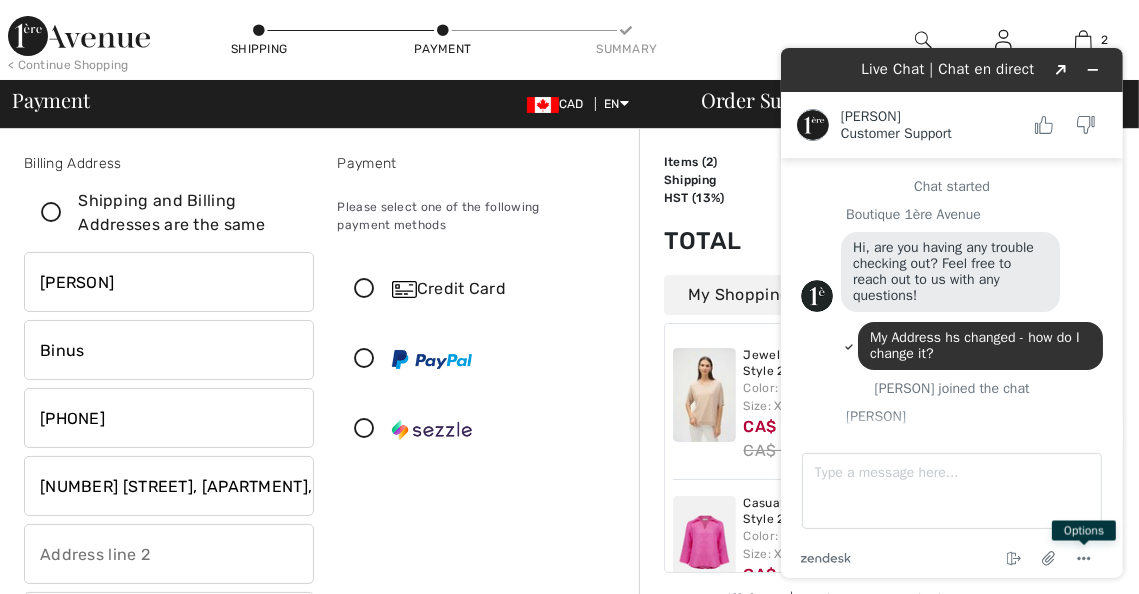 scroll, scrollTop: 0, scrollLeft: 0, axis: both 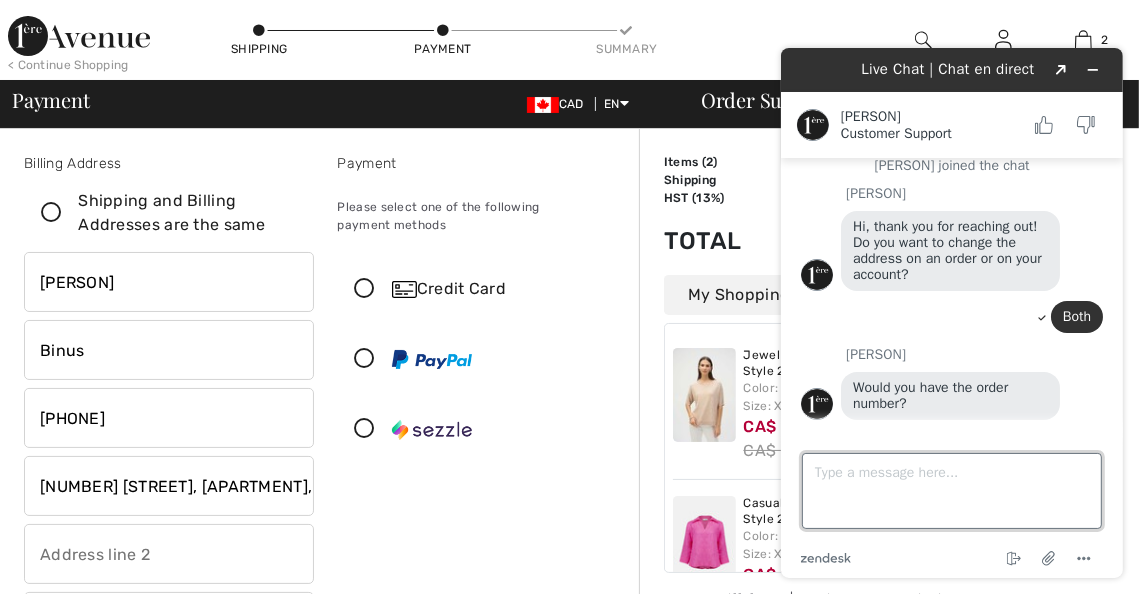 click on "Type a message here..." at bounding box center (951, 491) 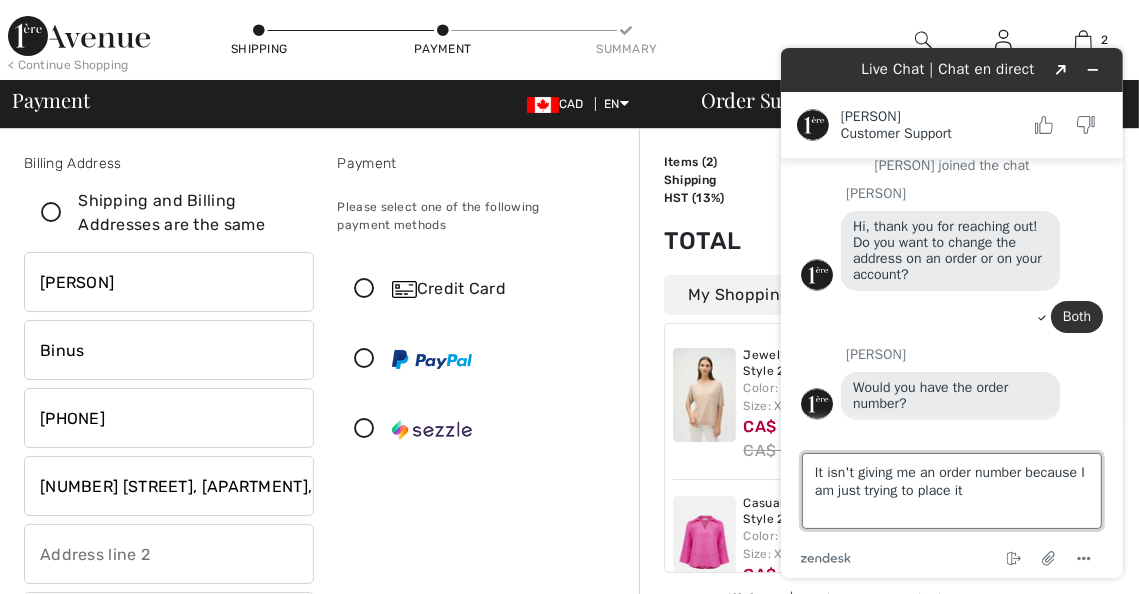 type on "It isn't giving me an order number because I am just trying to place it." 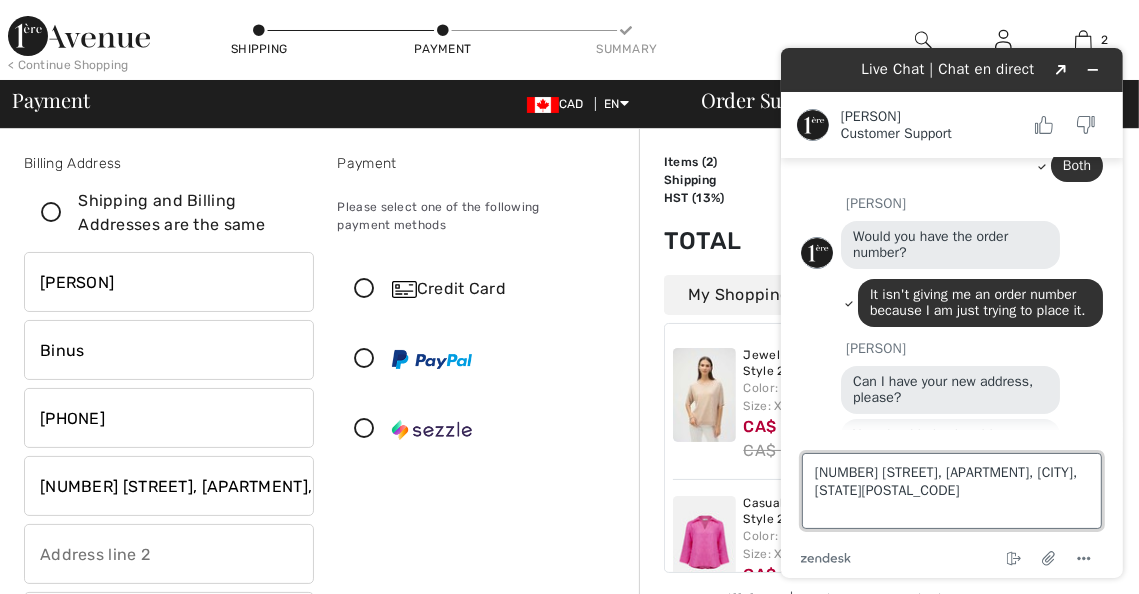 scroll, scrollTop: 454, scrollLeft: 0, axis: vertical 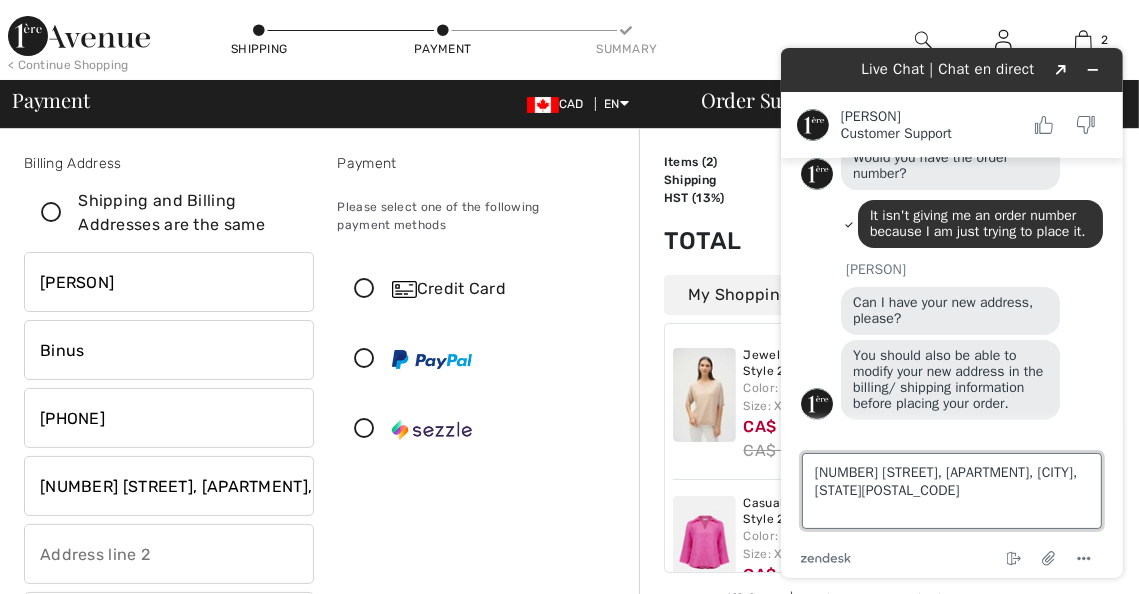 type on "143 Edgehill Drive, Apt. 402, Barrie, ON L4N1L9" 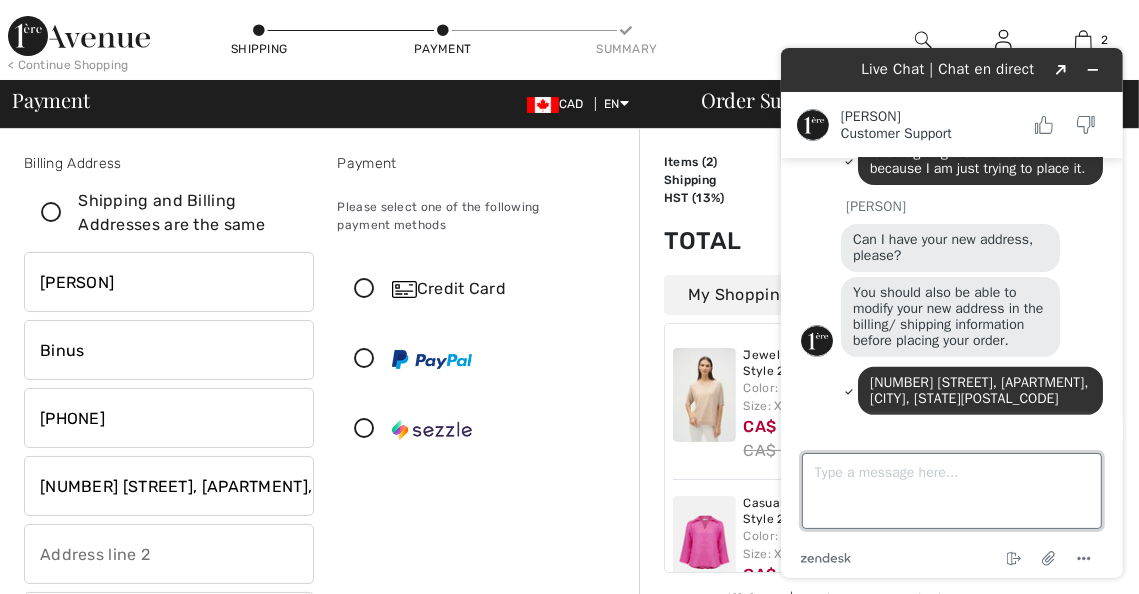 scroll, scrollTop: 600, scrollLeft: 0, axis: vertical 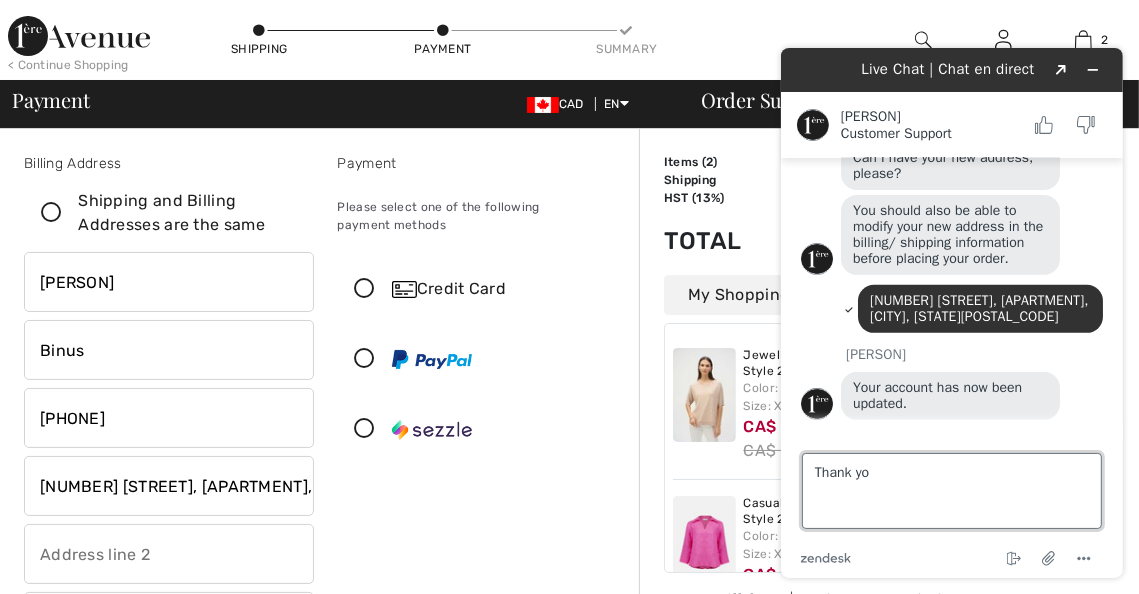 type on "Thank you" 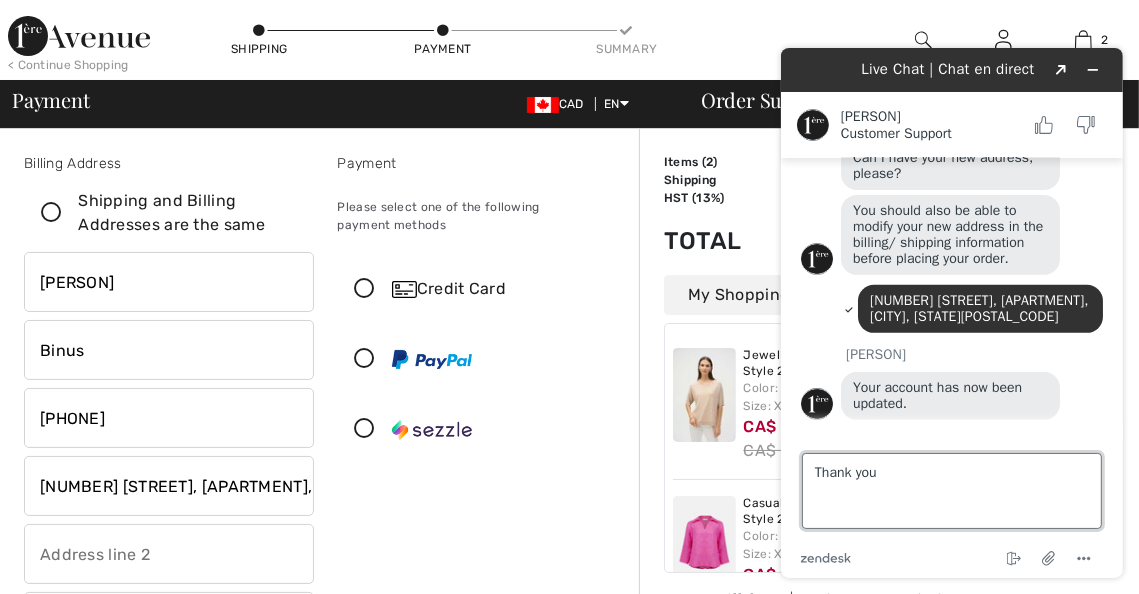type 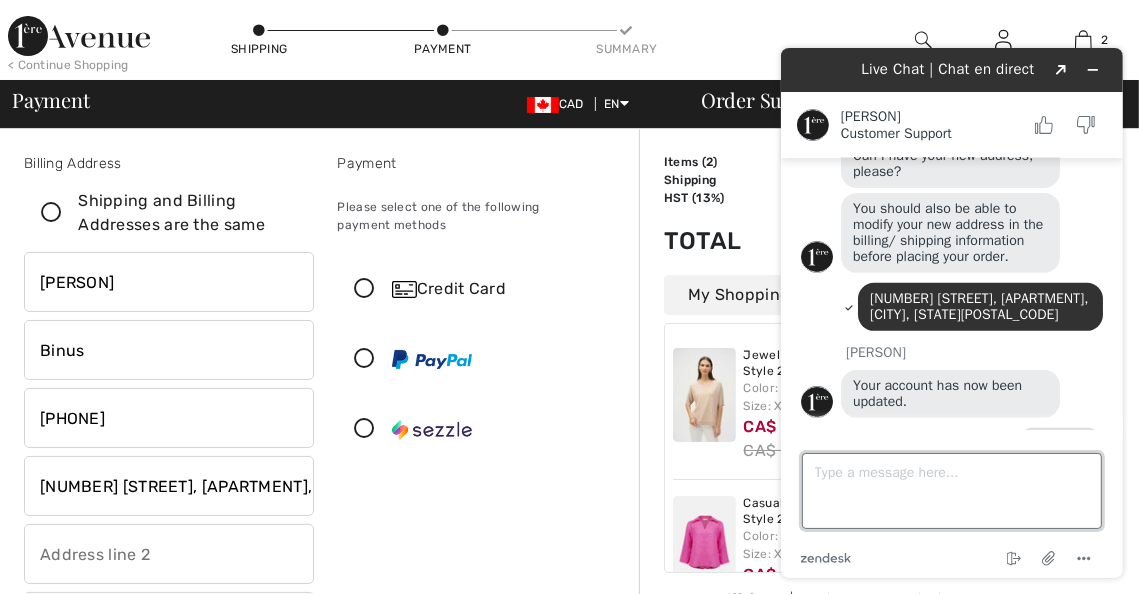 scroll, scrollTop: 641, scrollLeft: 0, axis: vertical 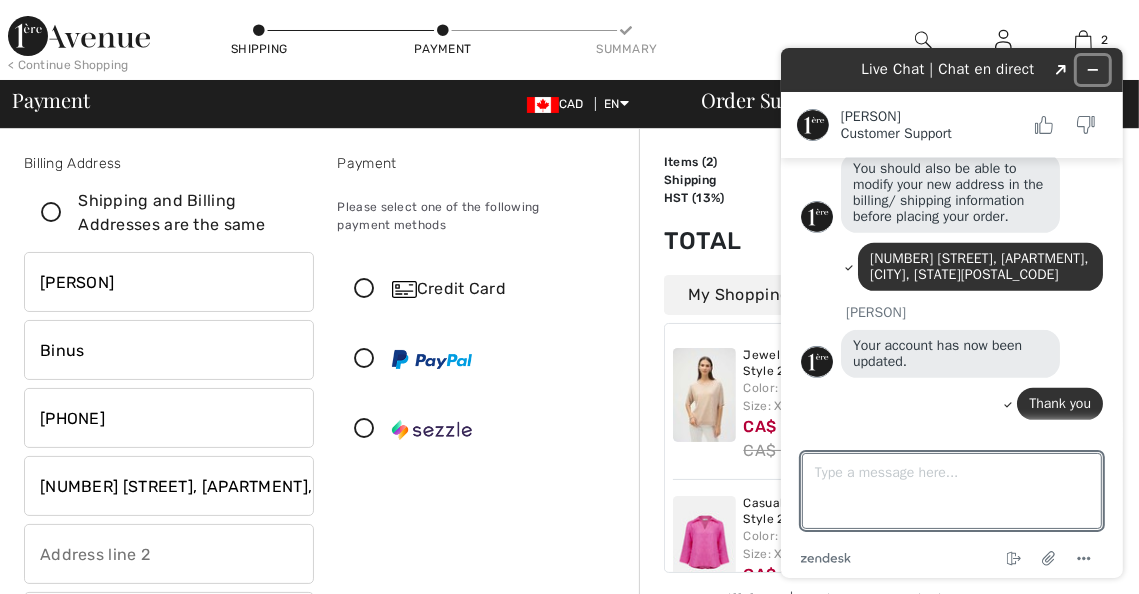 click 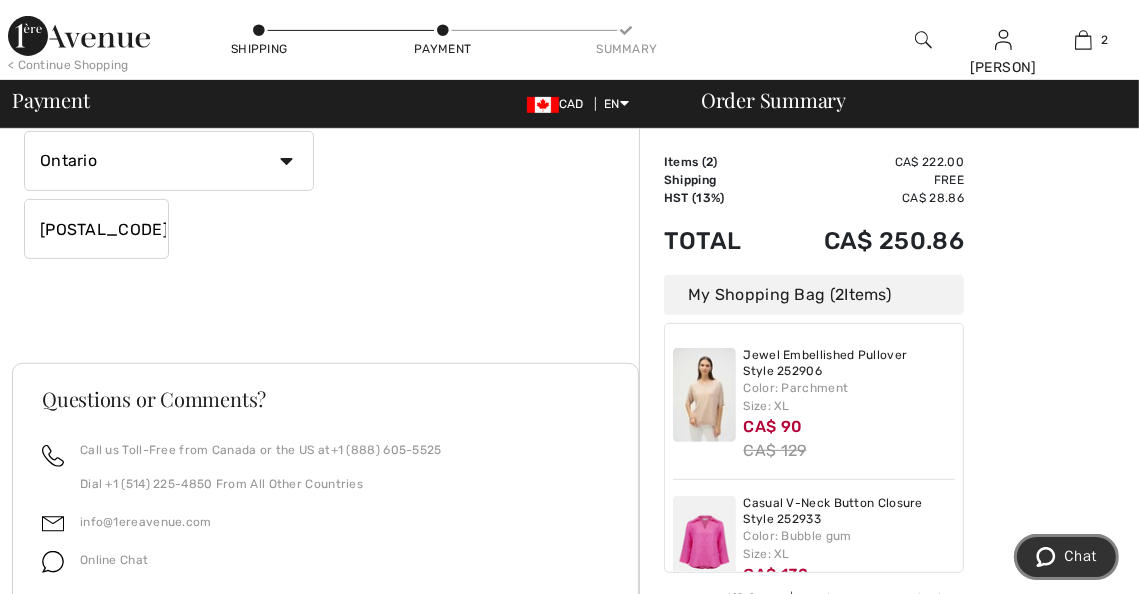 scroll, scrollTop: 600, scrollLeft: 0, axis: vertical 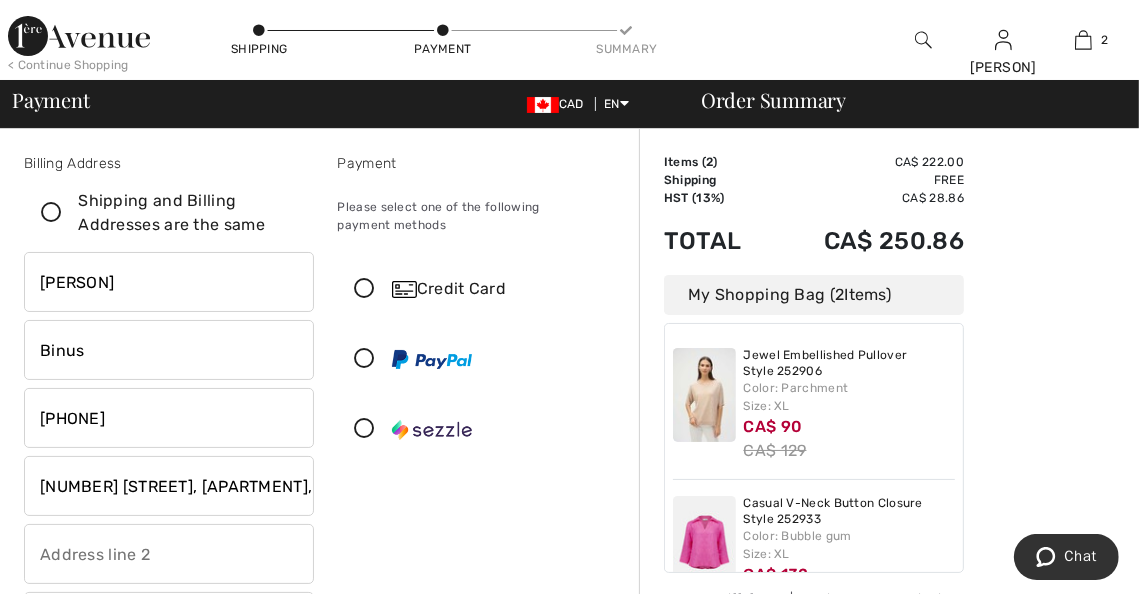 click at bounding box center (365, 289) 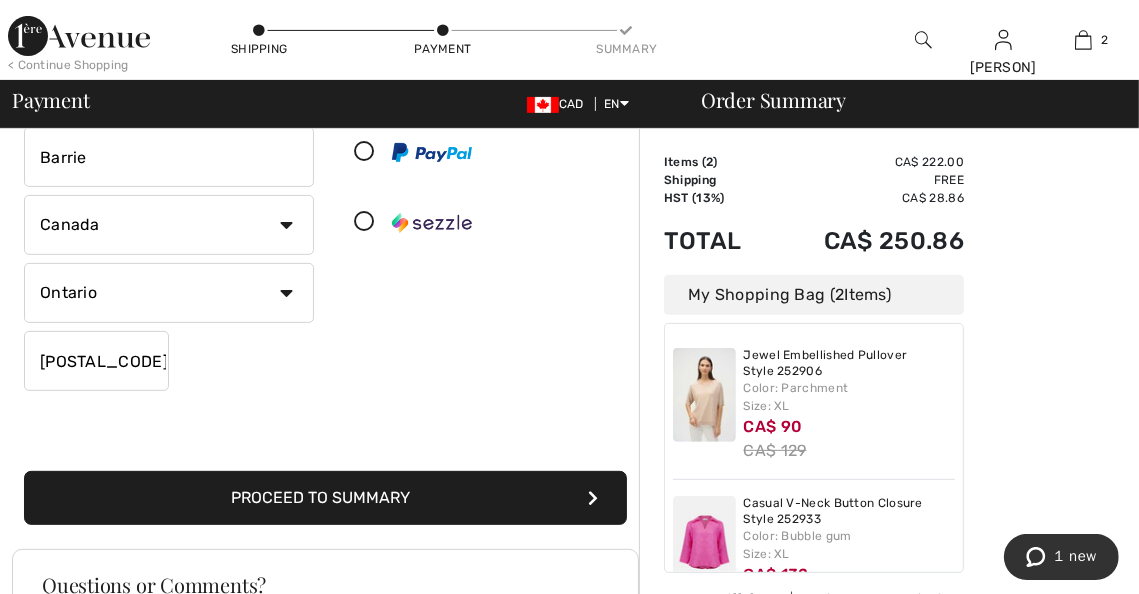 scroll, scrollTop: 500, scrollLeft: 0, axis: vertical 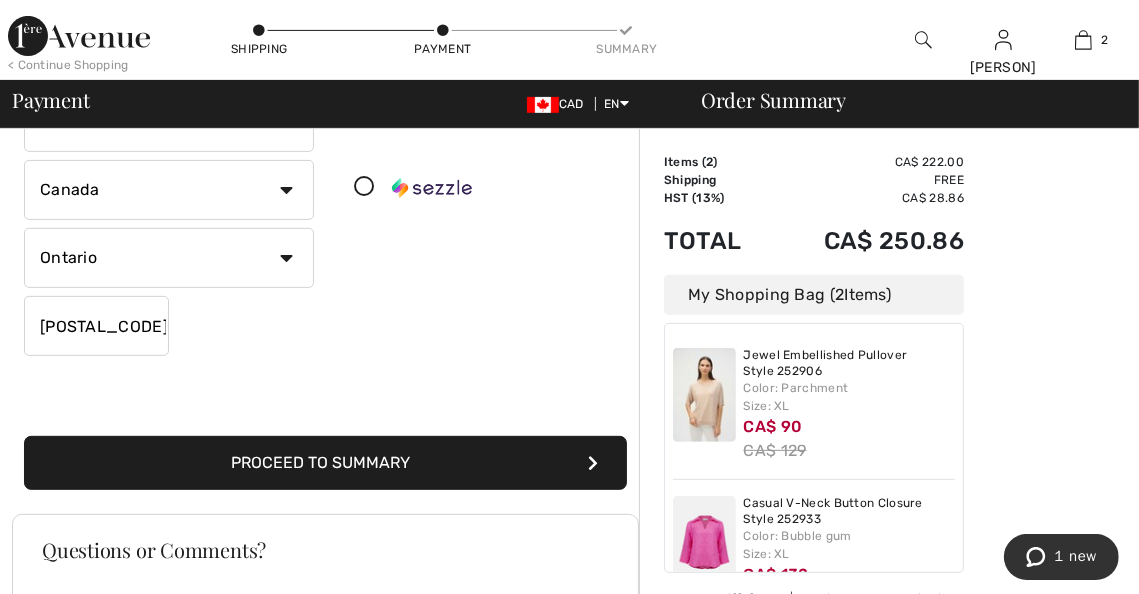 click on "Proceed to Summary" at bounding box center (325, 463) 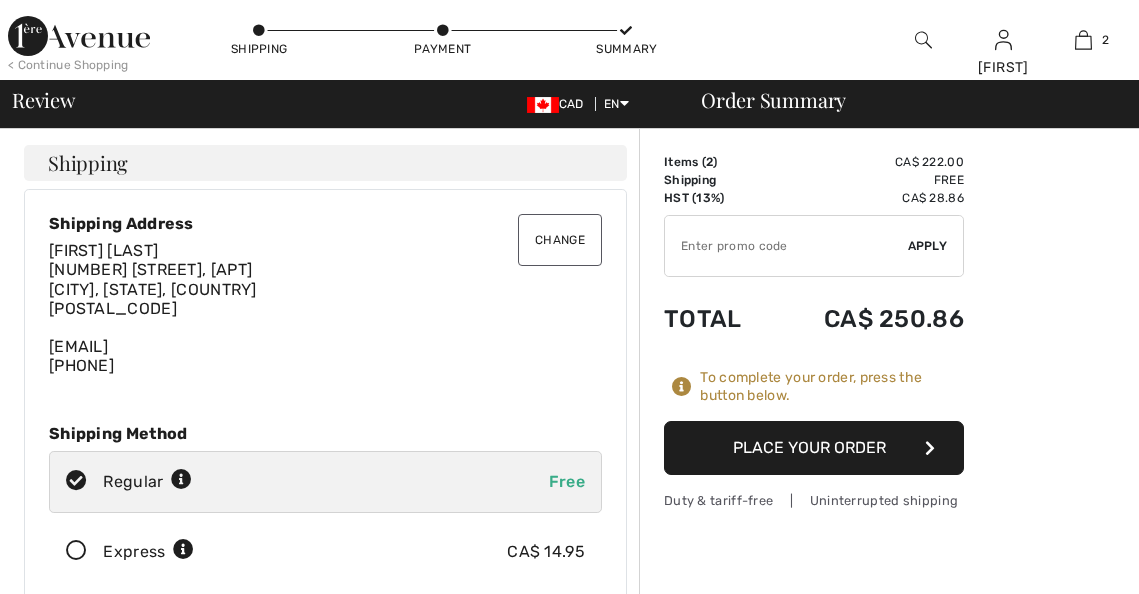 scroll, scrollTop: 213, scrollLeft: 0, axis: vertical 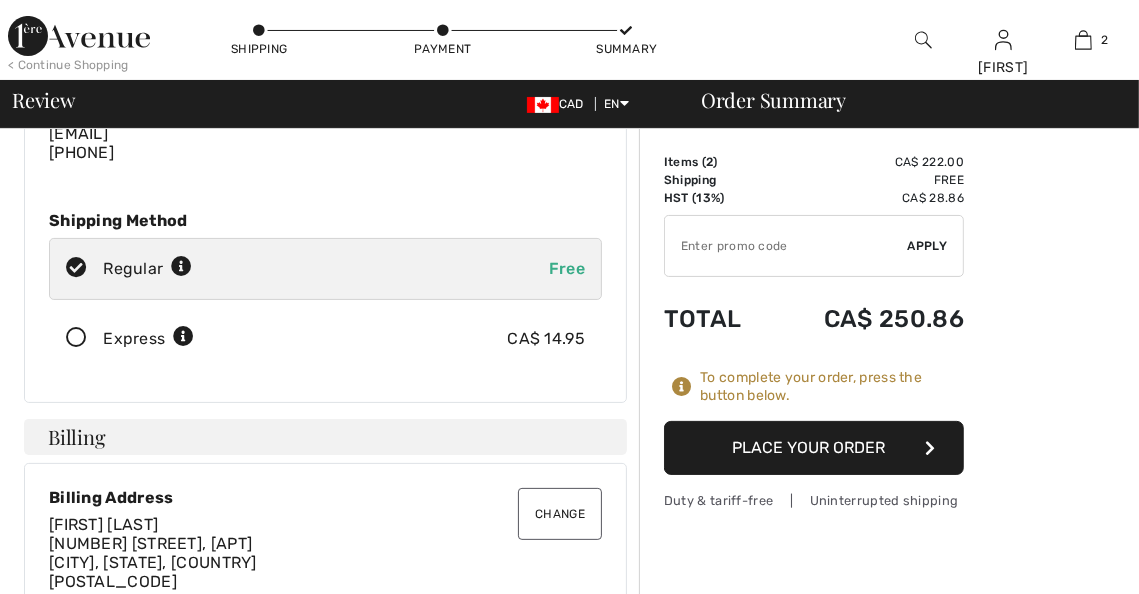 checkbox on "true" 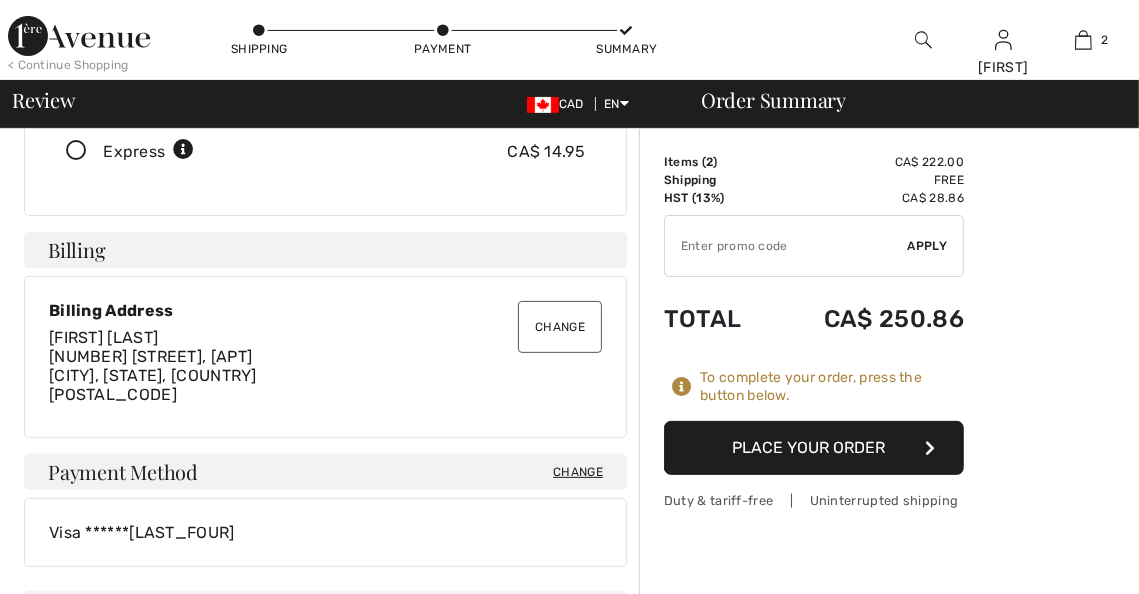 scroll, scrollTop: 0, scrollLeft: 0, axis: both 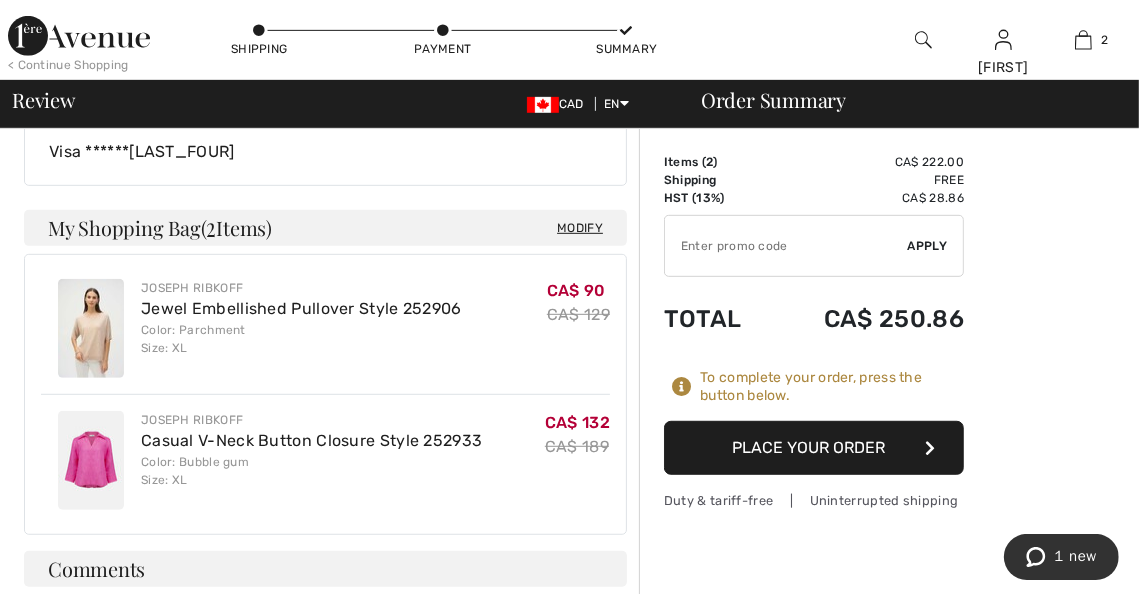 click on "Place Your Order" at bounding box center [814, 448] 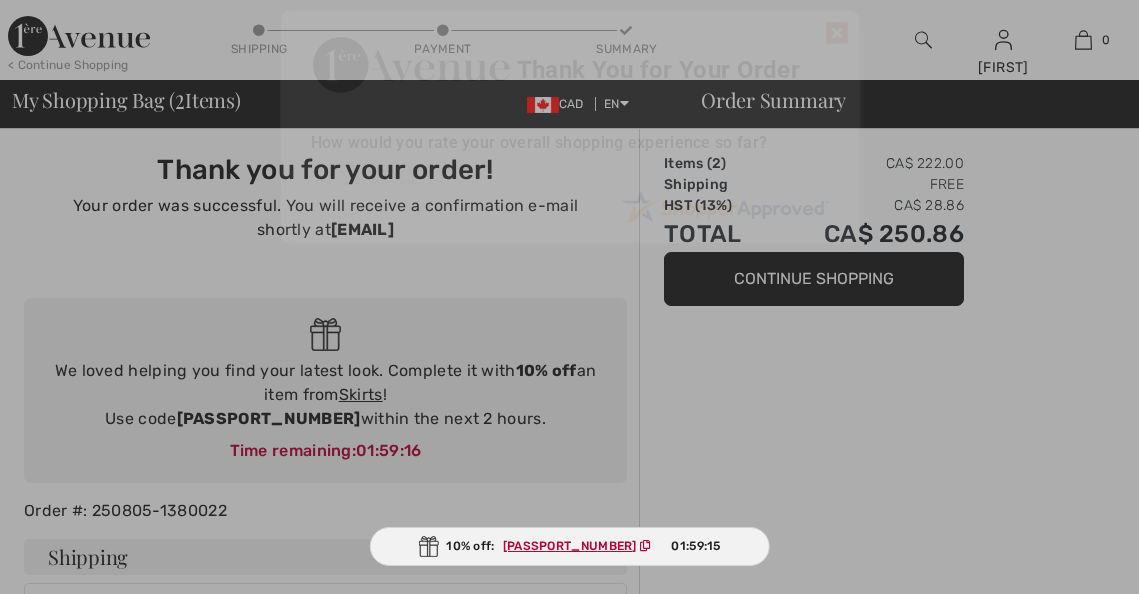 scroll, scrollTop: 0, scrollLeft: 0, axis: both 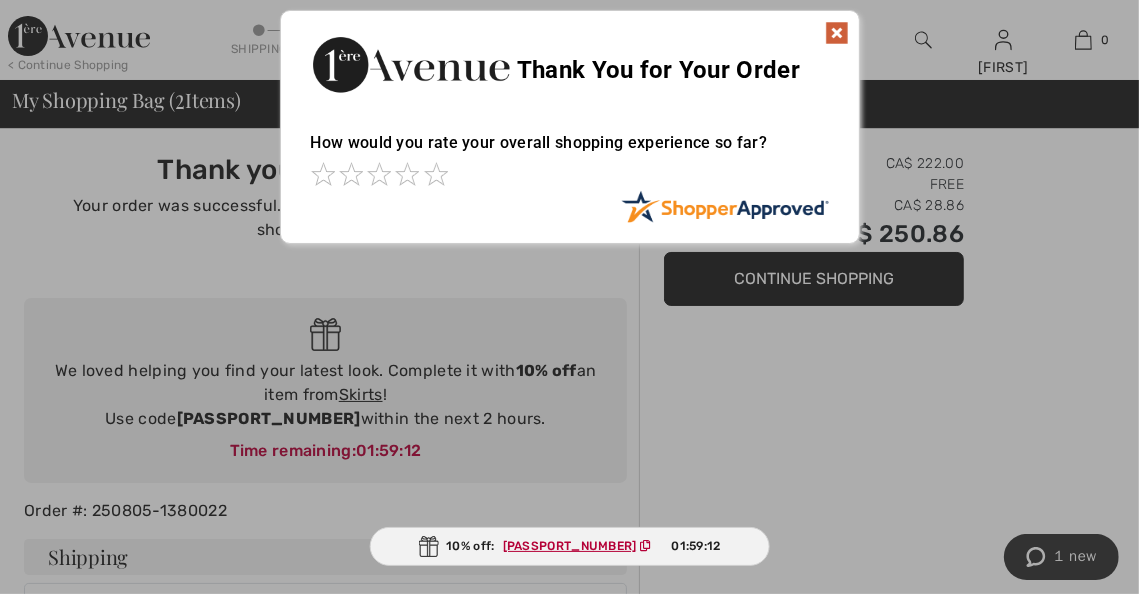click at bounding box center (837, 33) 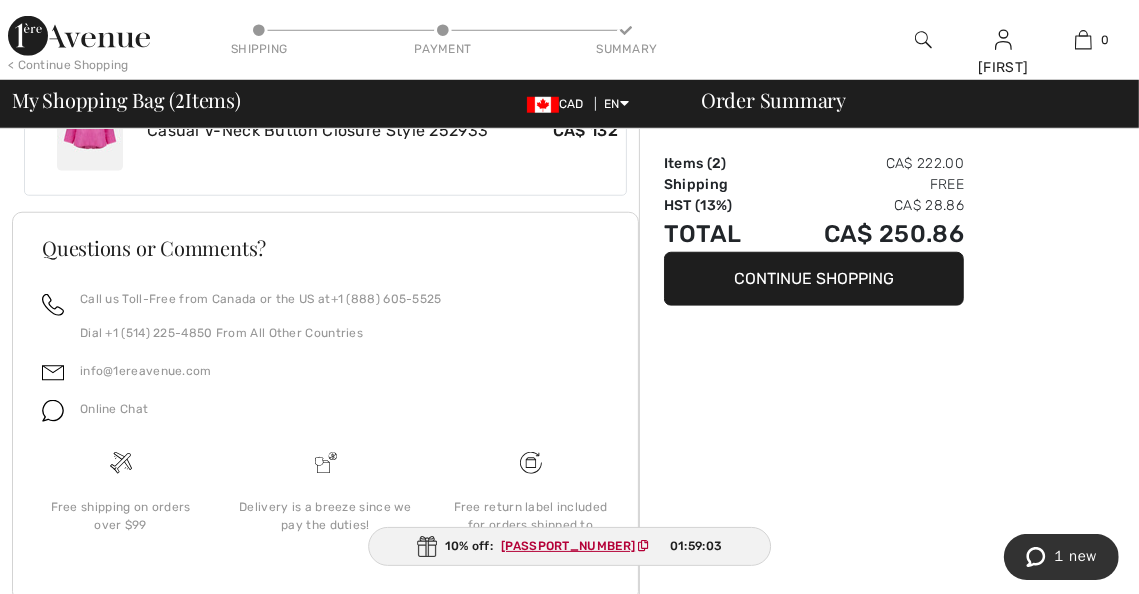 scroll, scrollTop: 1316, scrollLeft: 0, axis: vertical 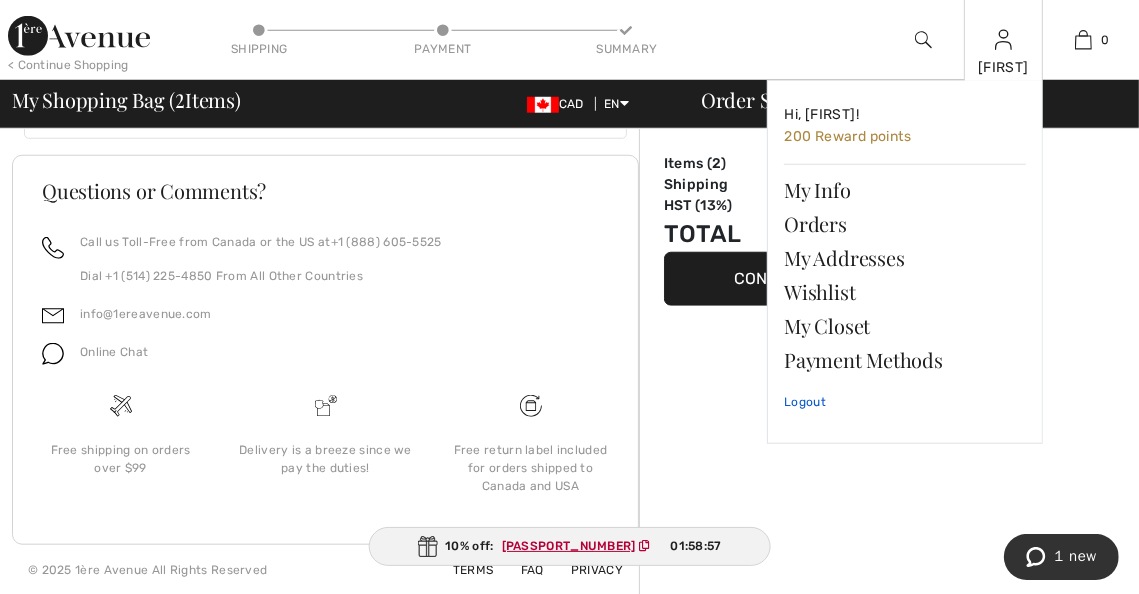 click on "Logout" at bounding box center [905, 402] 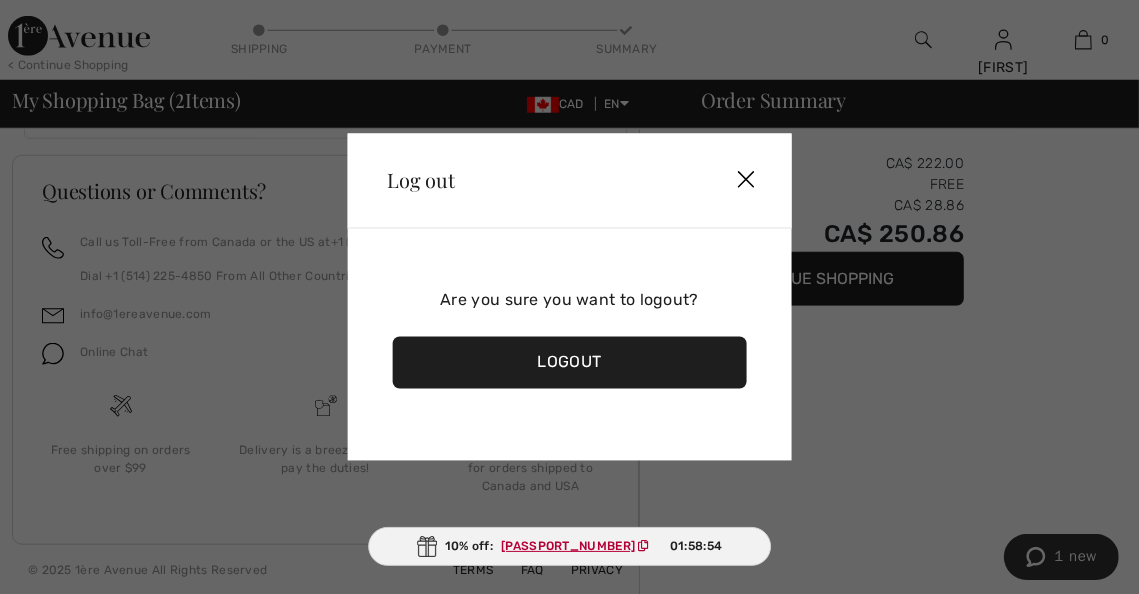 click on "Logout" at bounding box center [569, 363] 